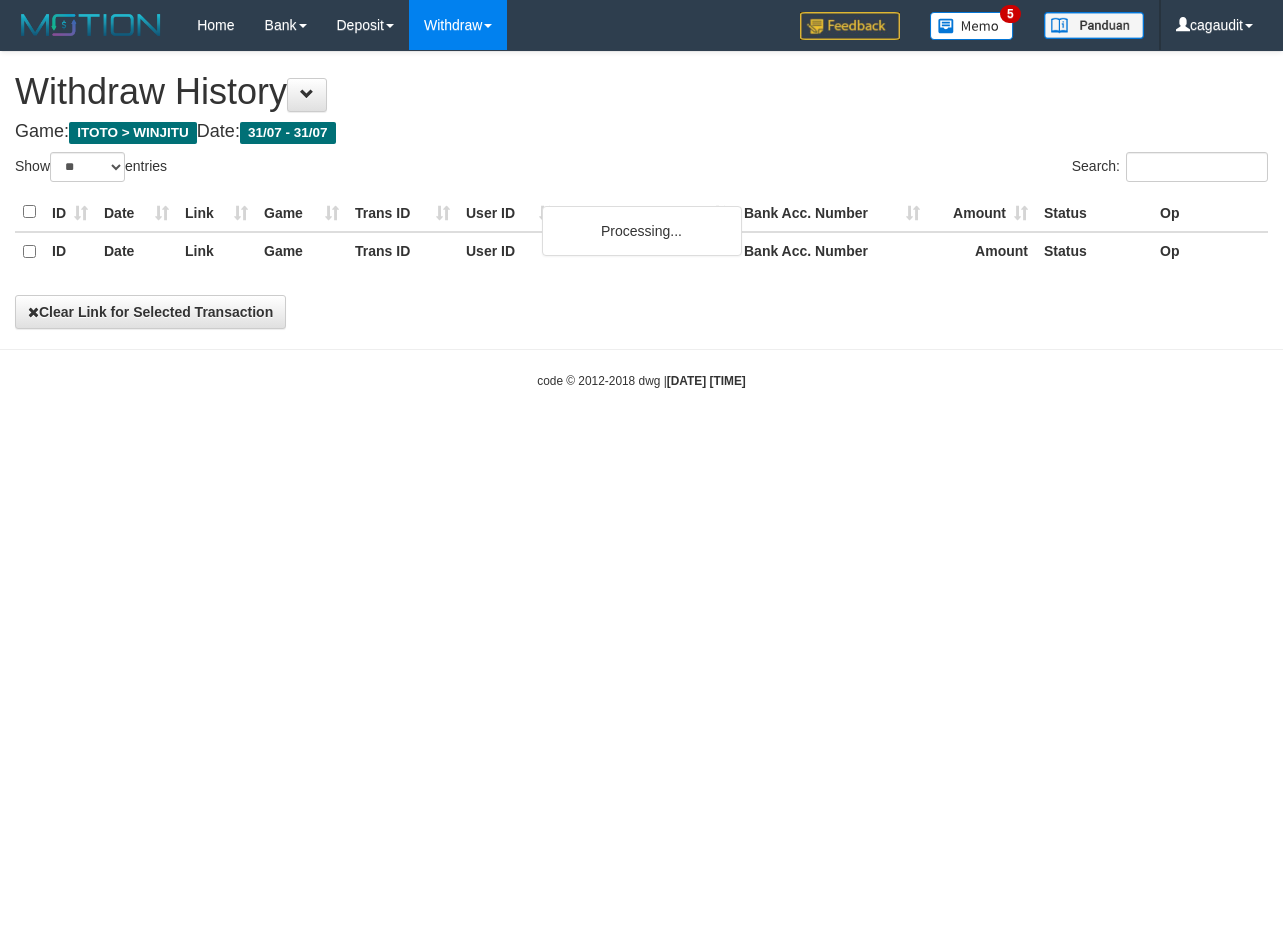 select on "**" 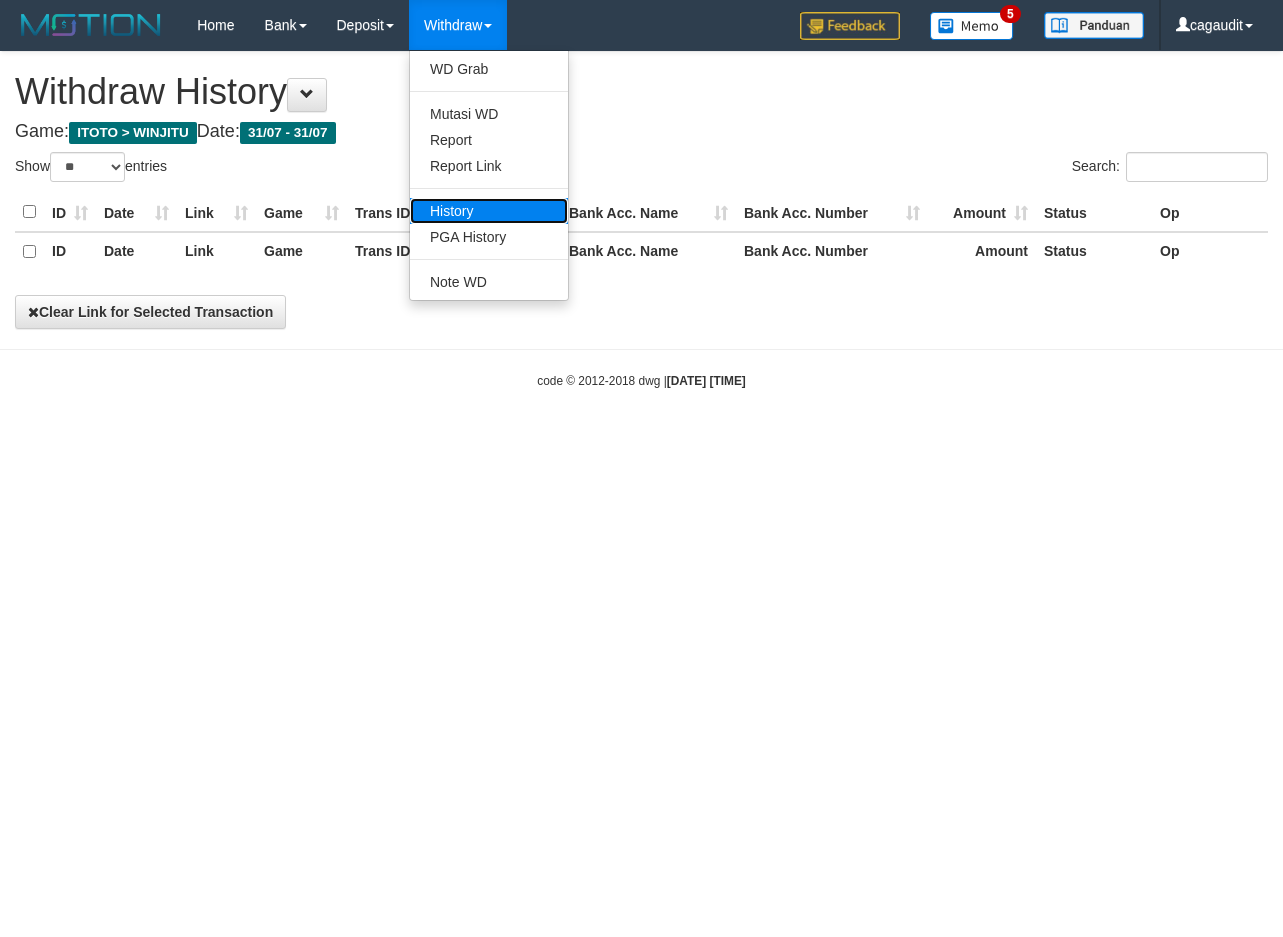click on "History" at bounding box center [489, 211] 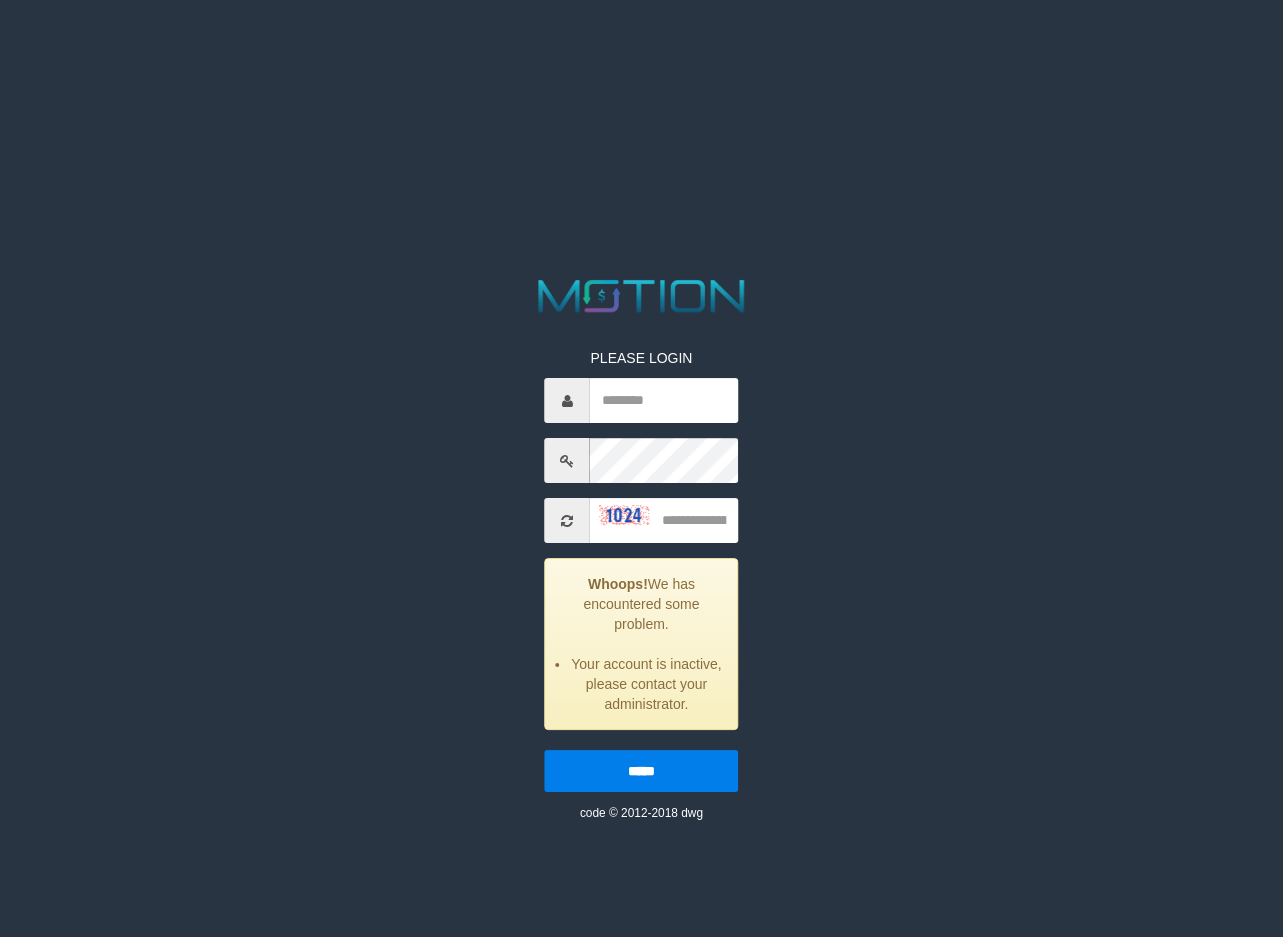 scroll, scrollTop: 0, scrollLeft: 0, axis: both 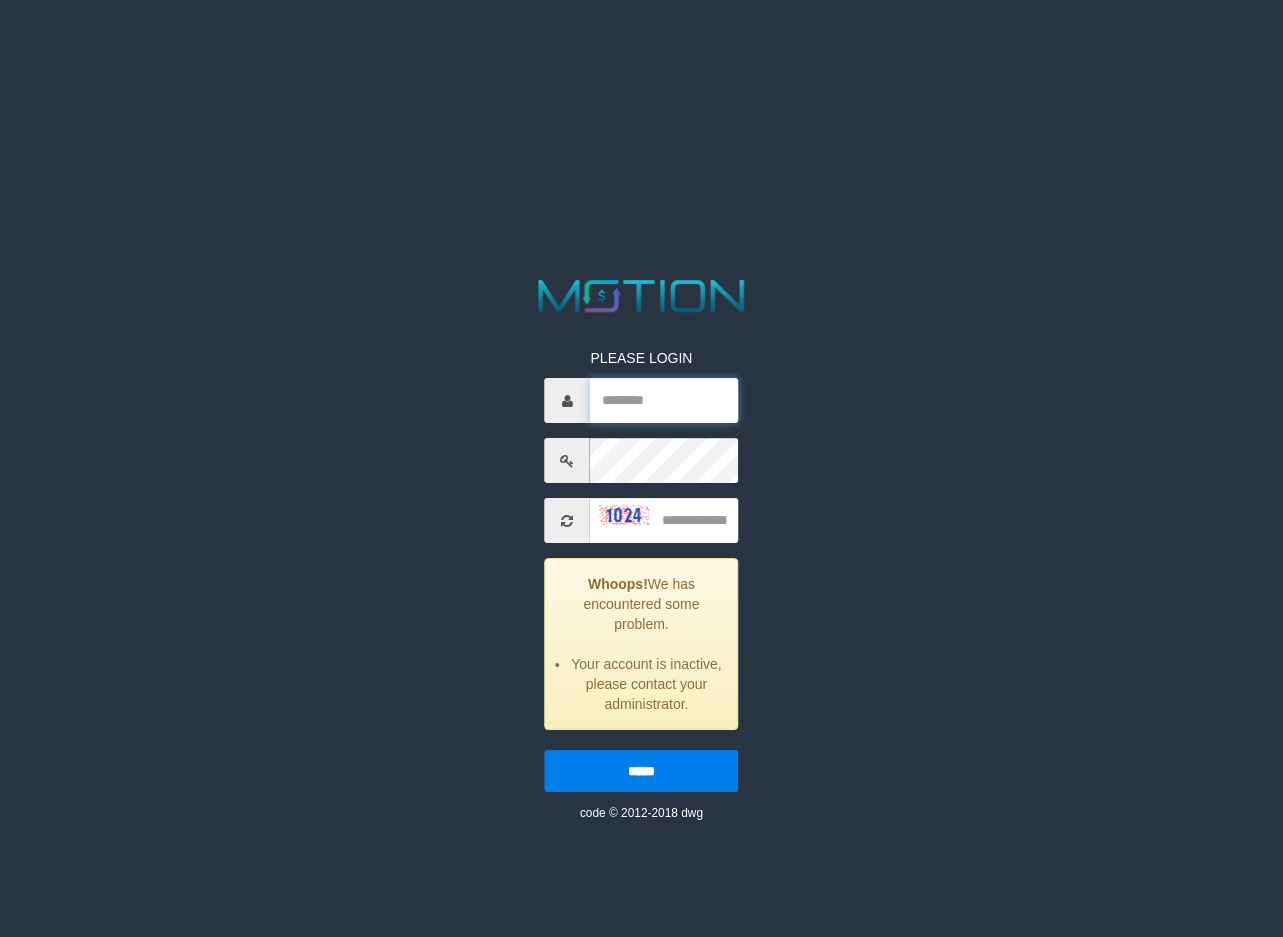 type on "********" 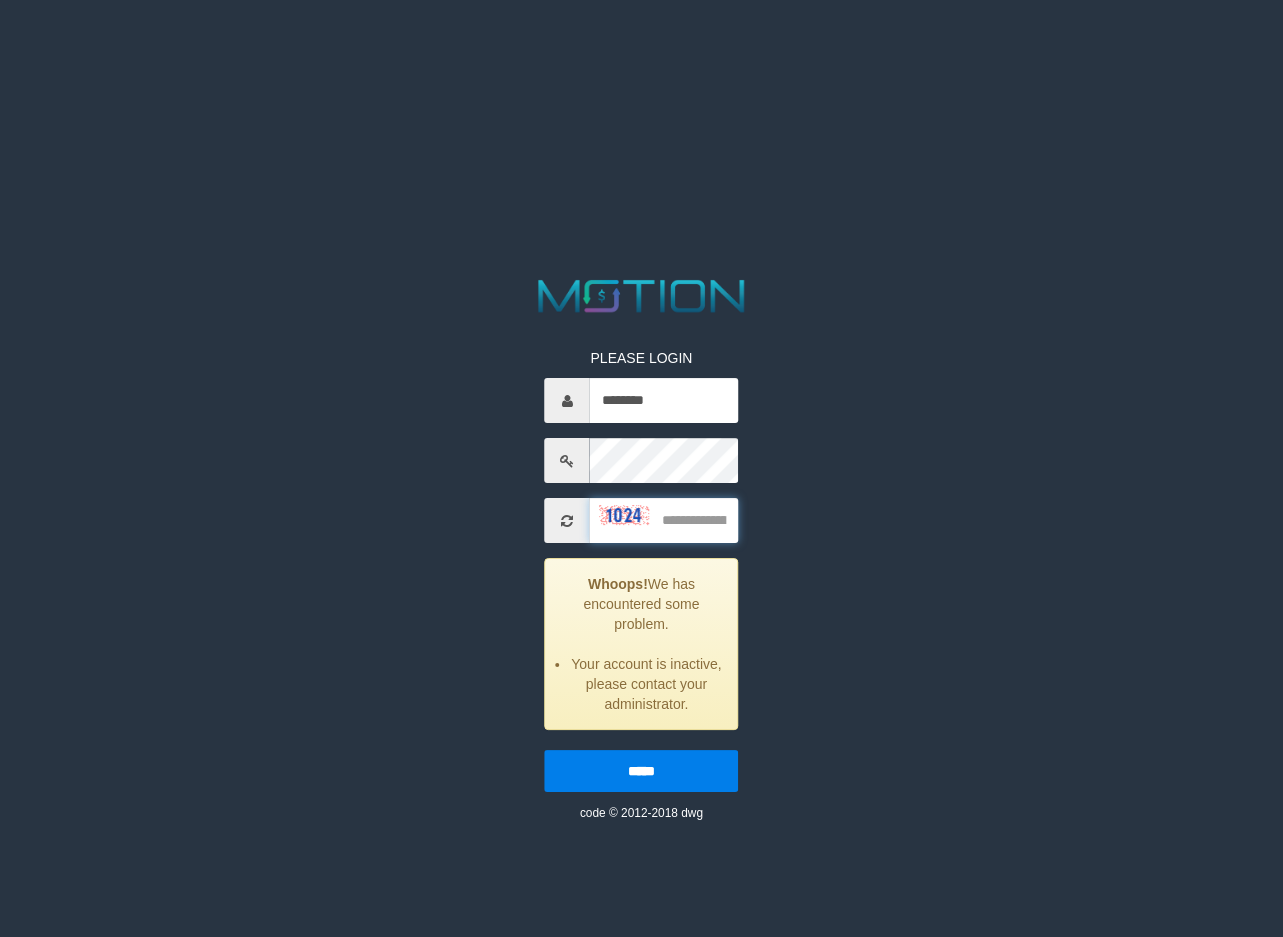 click at bounding box center (664, 520) 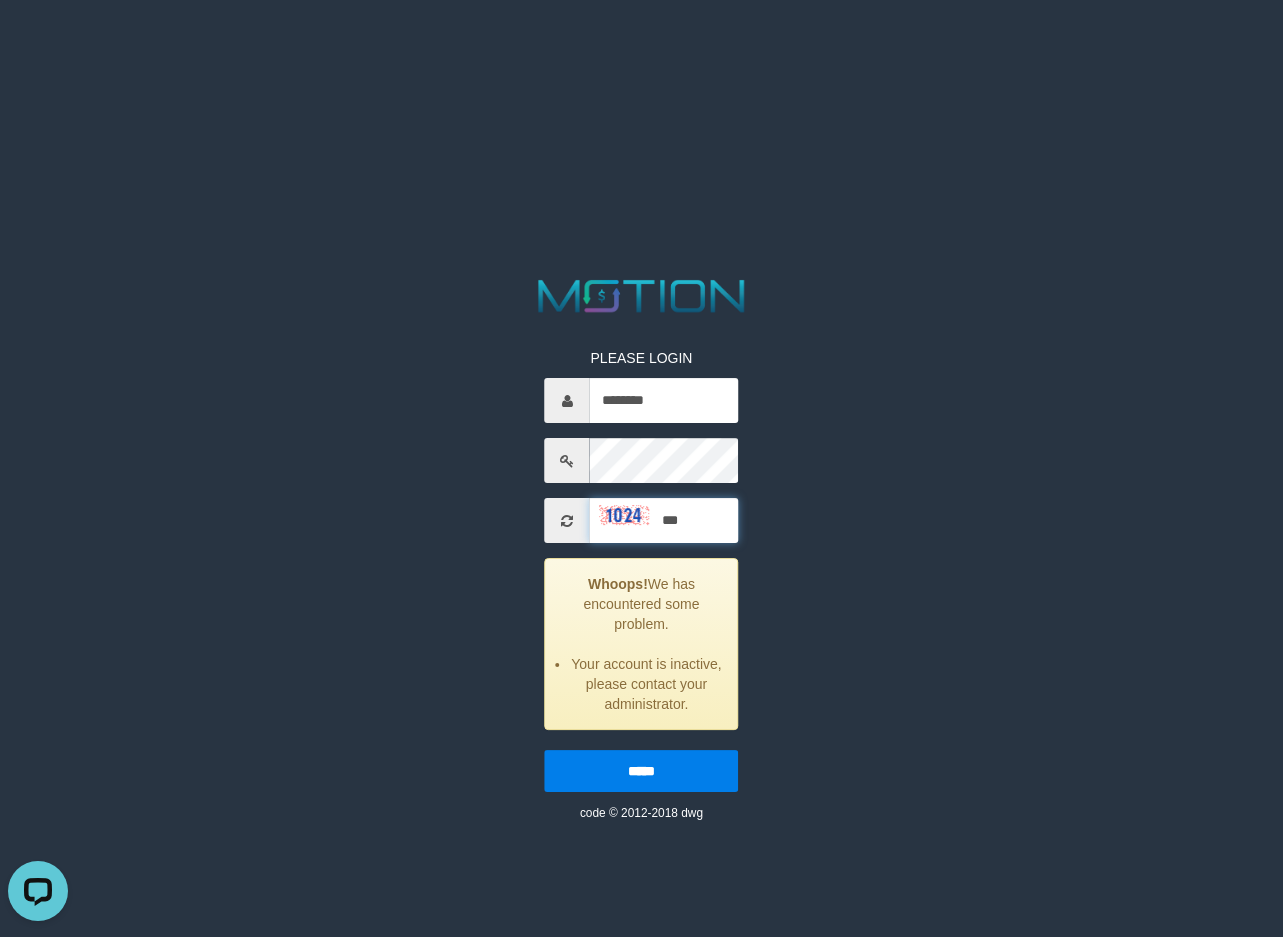 scroll, scrollTop: 0, scrollLeft: 0, axis: both 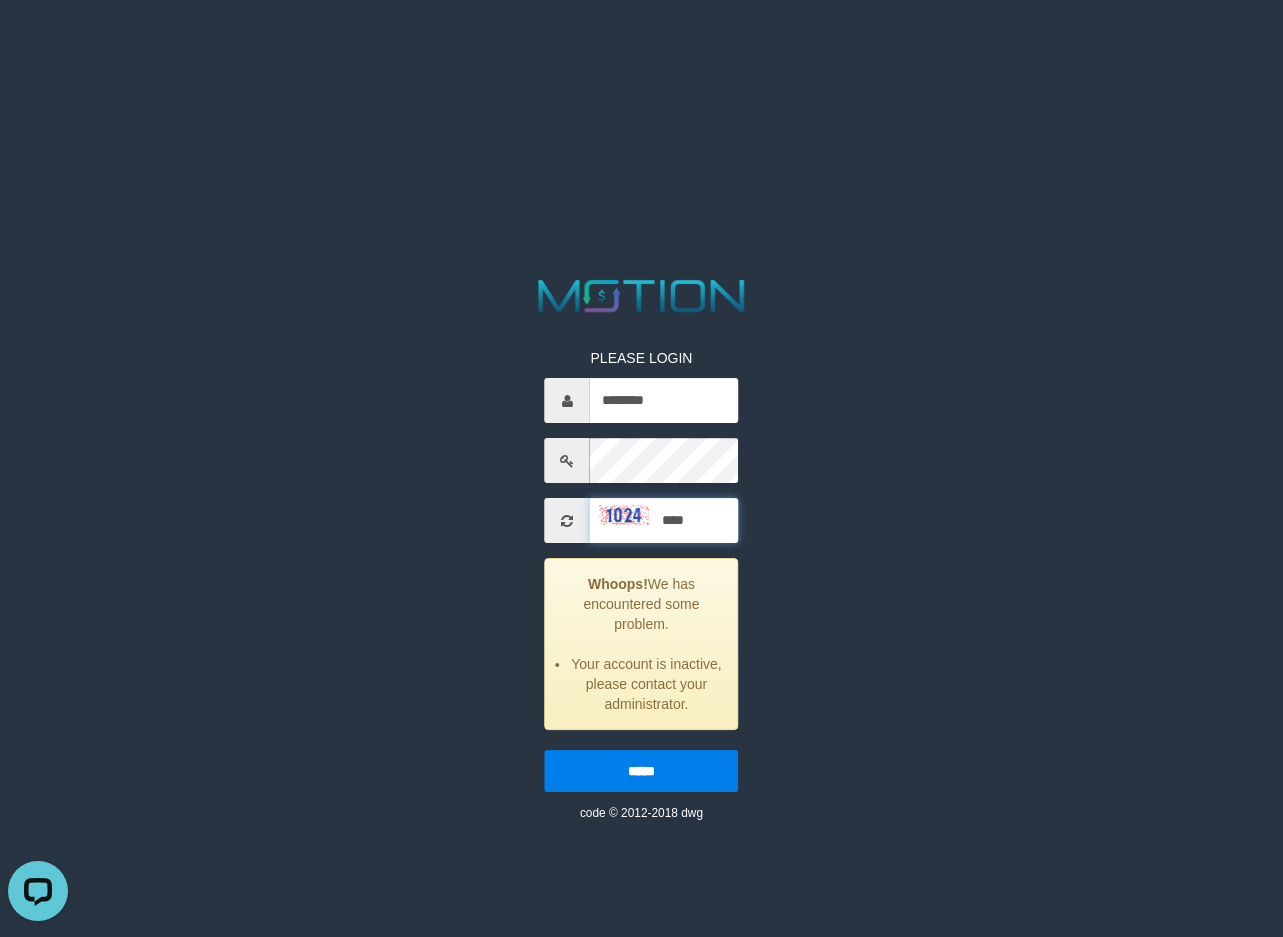 type on "****" 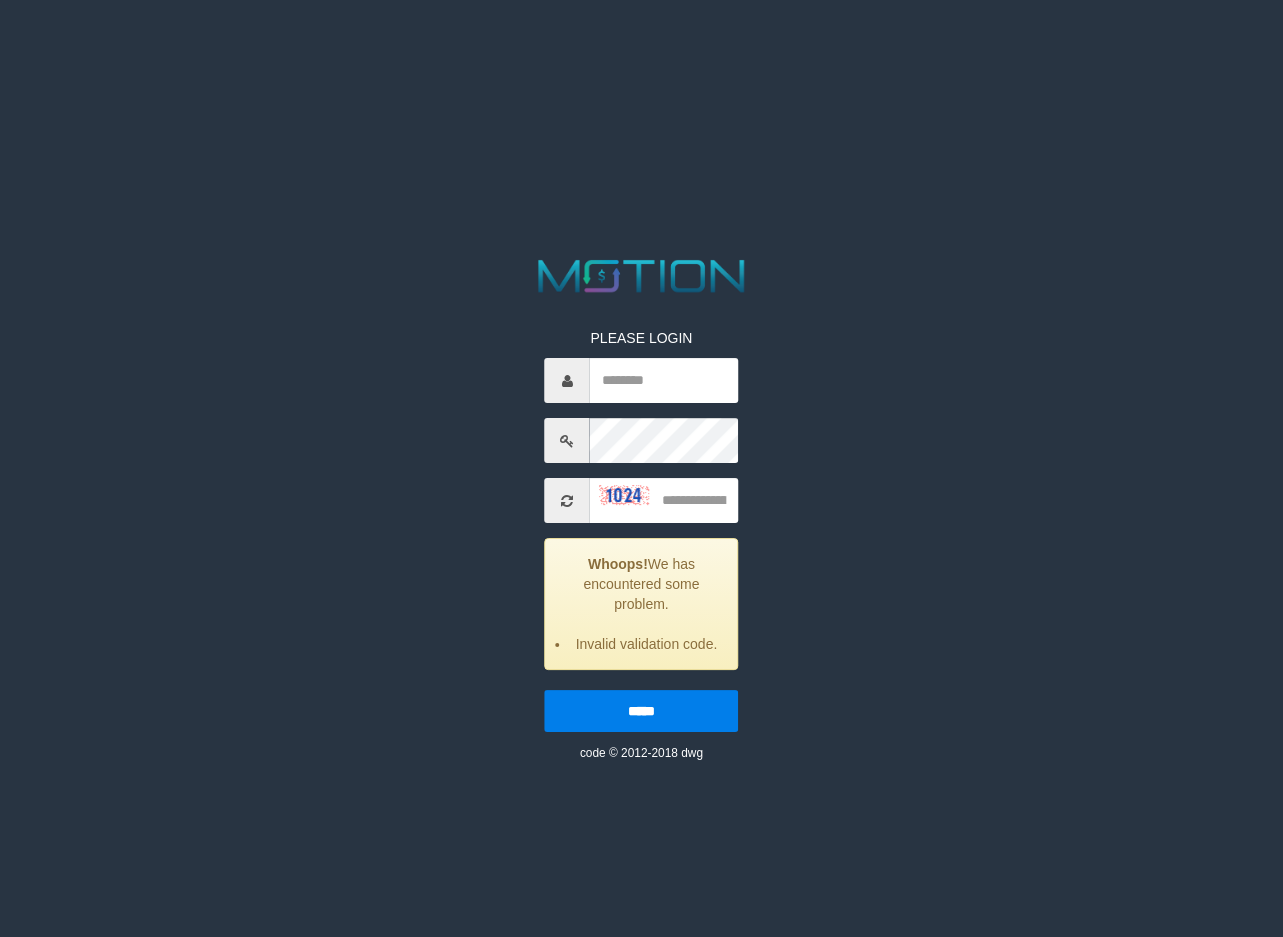 scroll, scrollTop: 0, scrollLeft: 0, axis: both 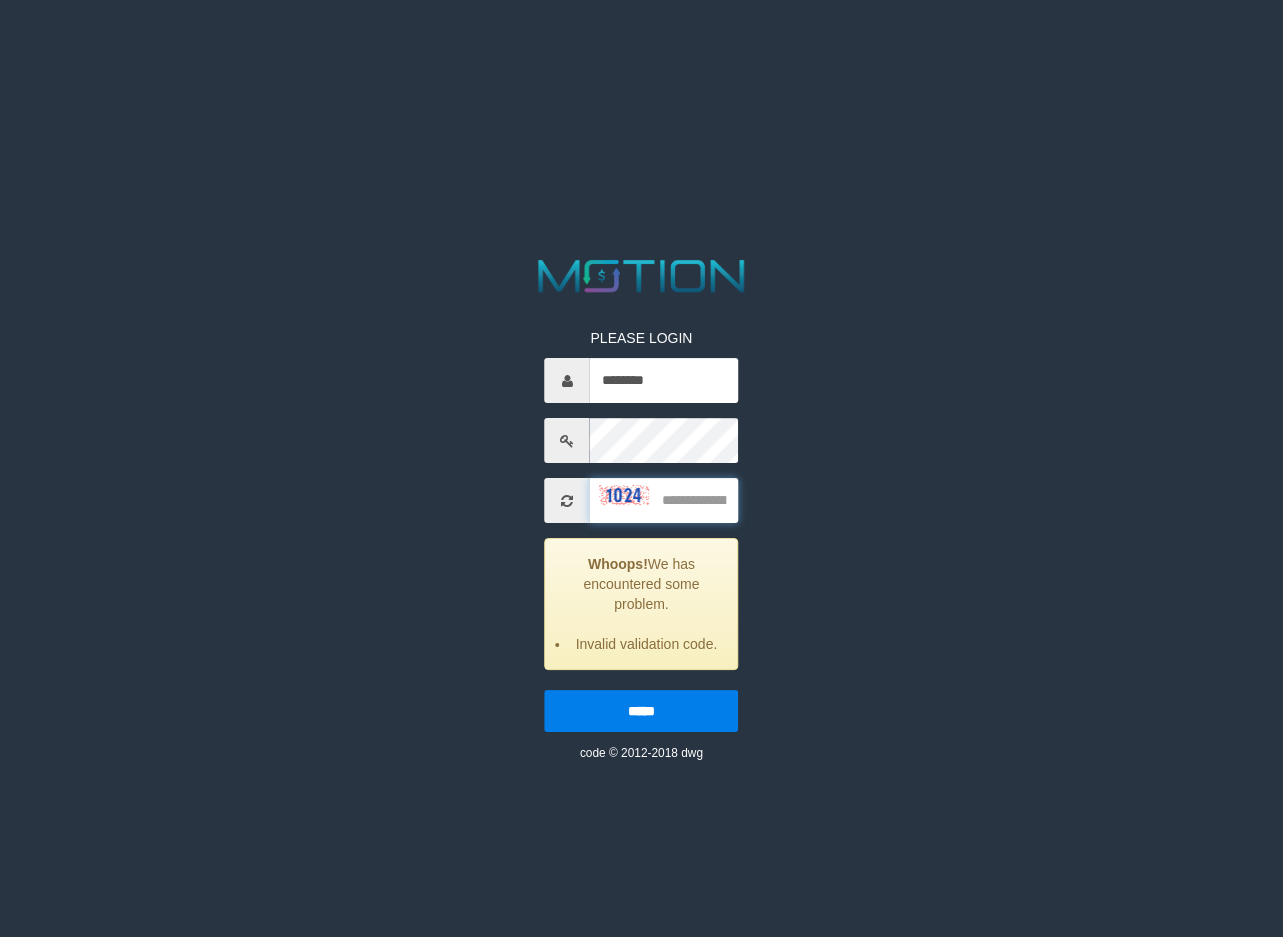 click at bounding box center (664, 500) 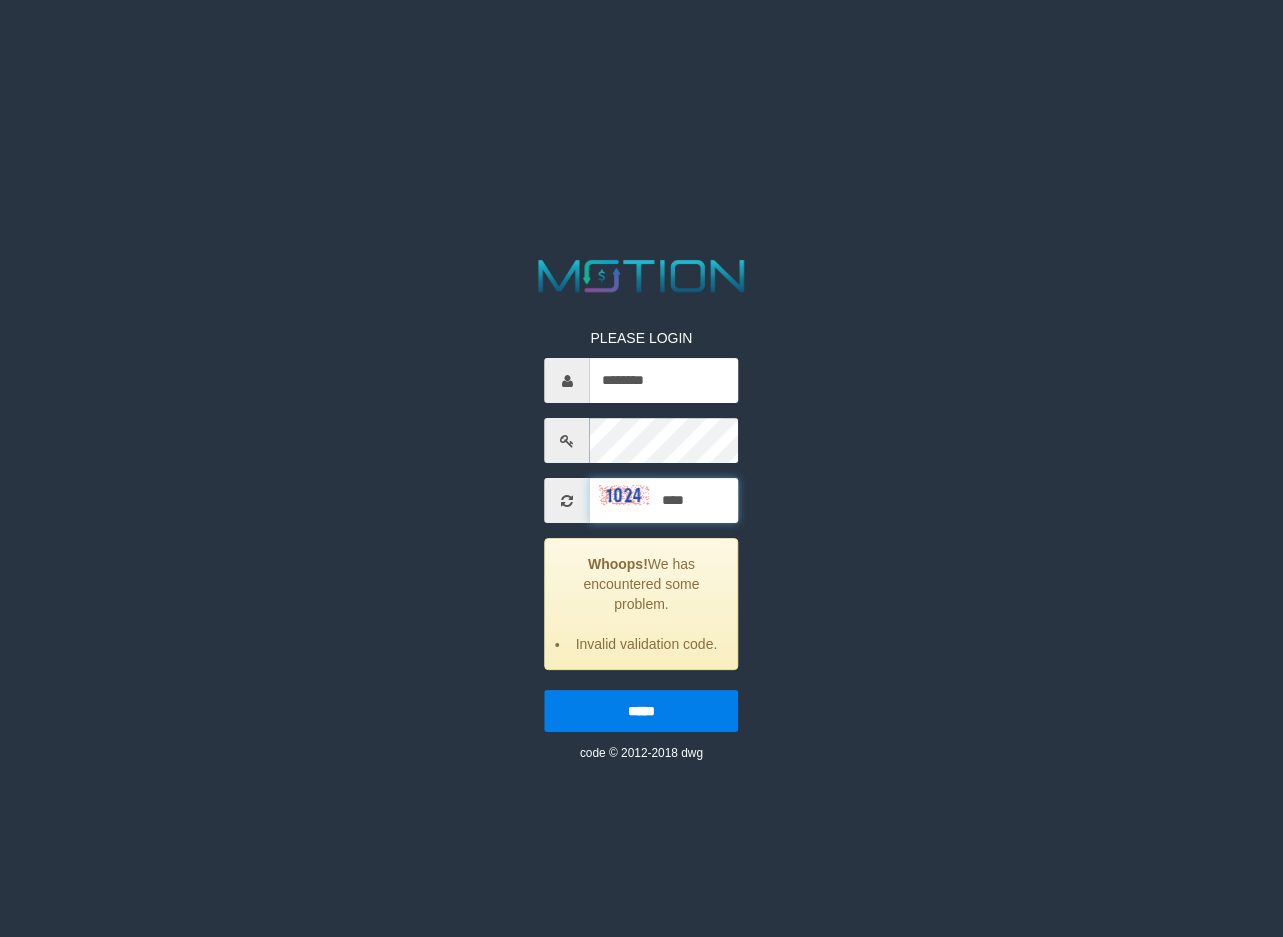type on "****" 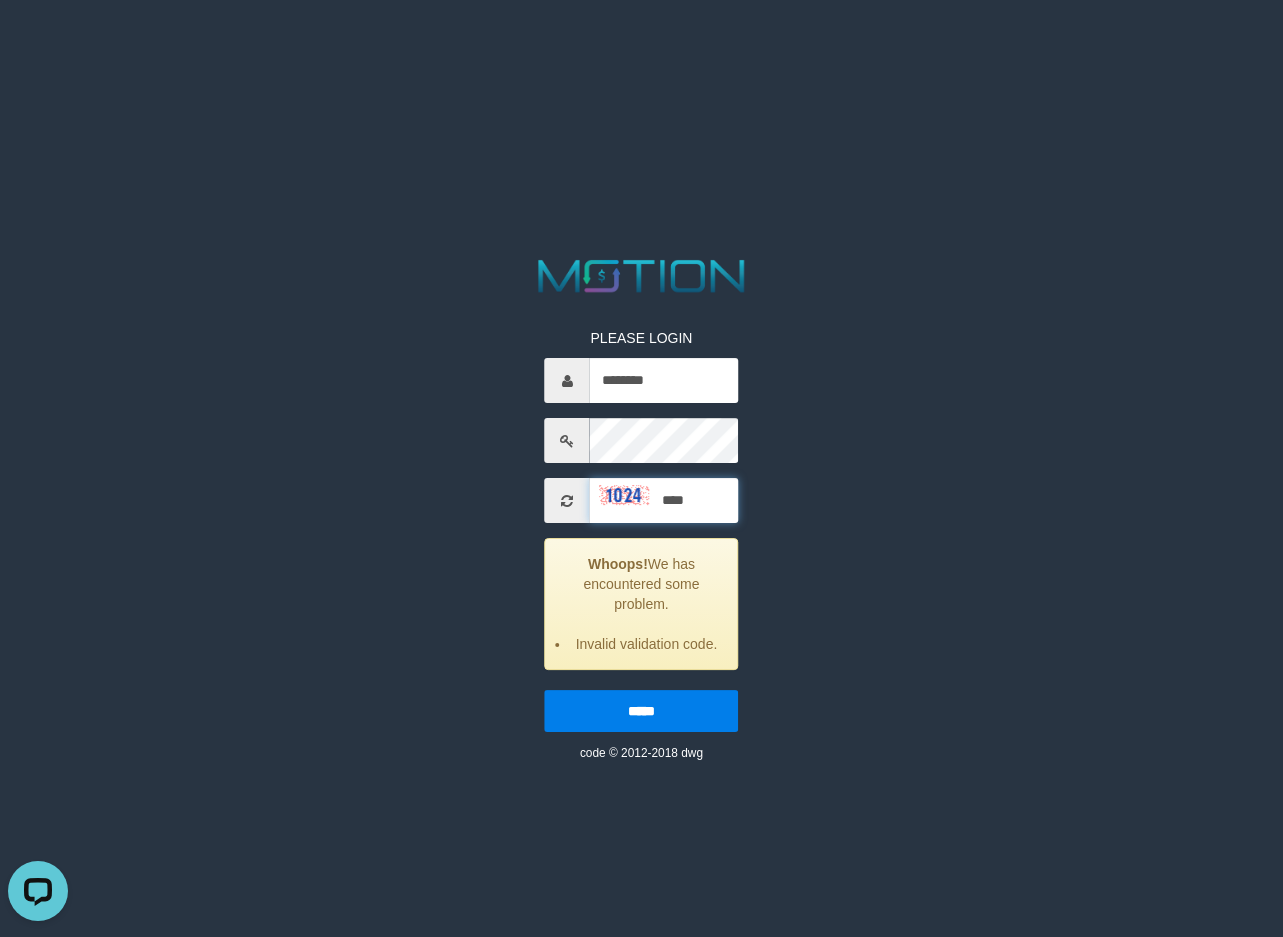 scroll, scrollTop: 0, scrollLeft: 0, axis: both 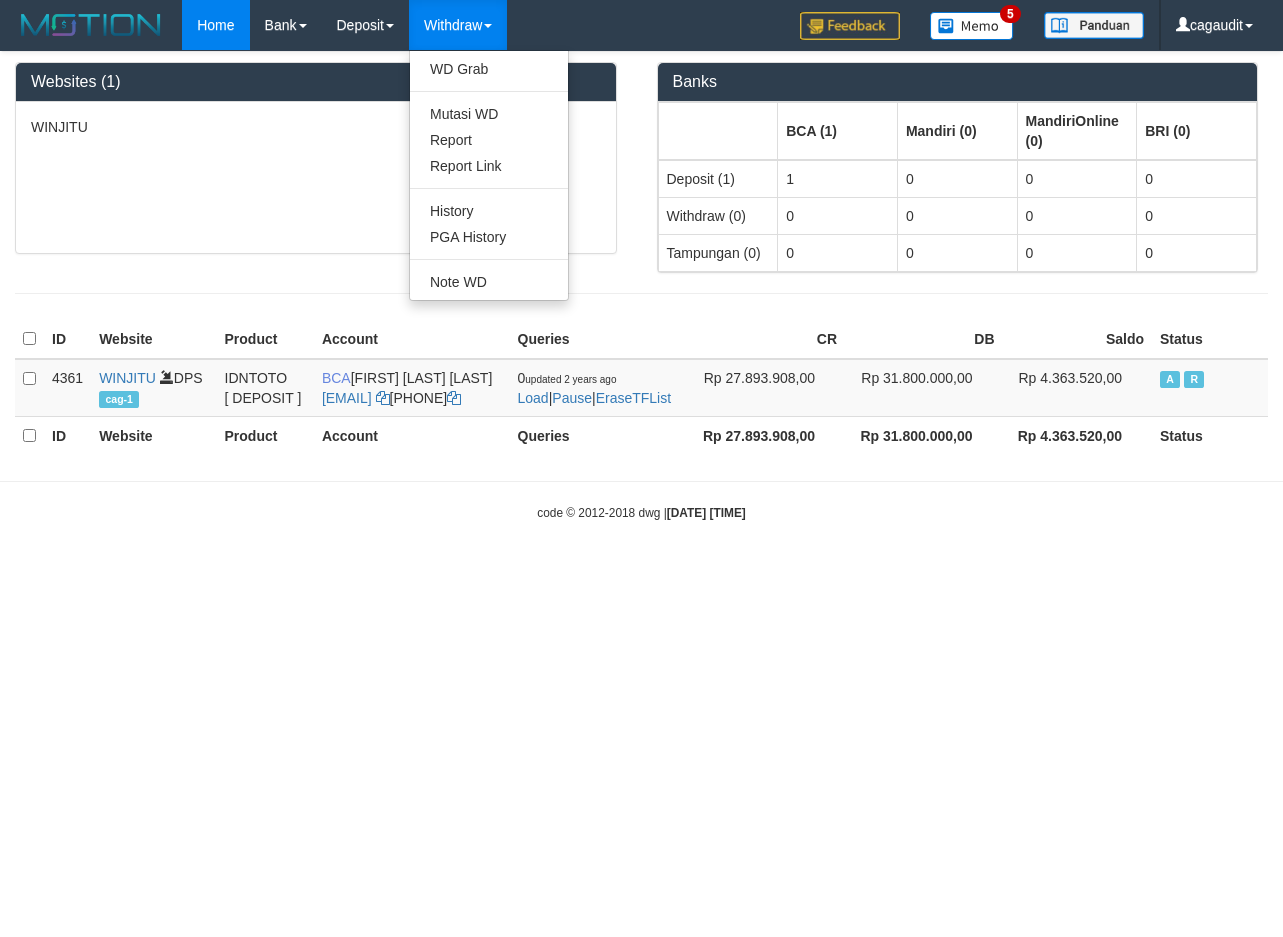 click on "Withdraw" at bounding box center (458, 25) 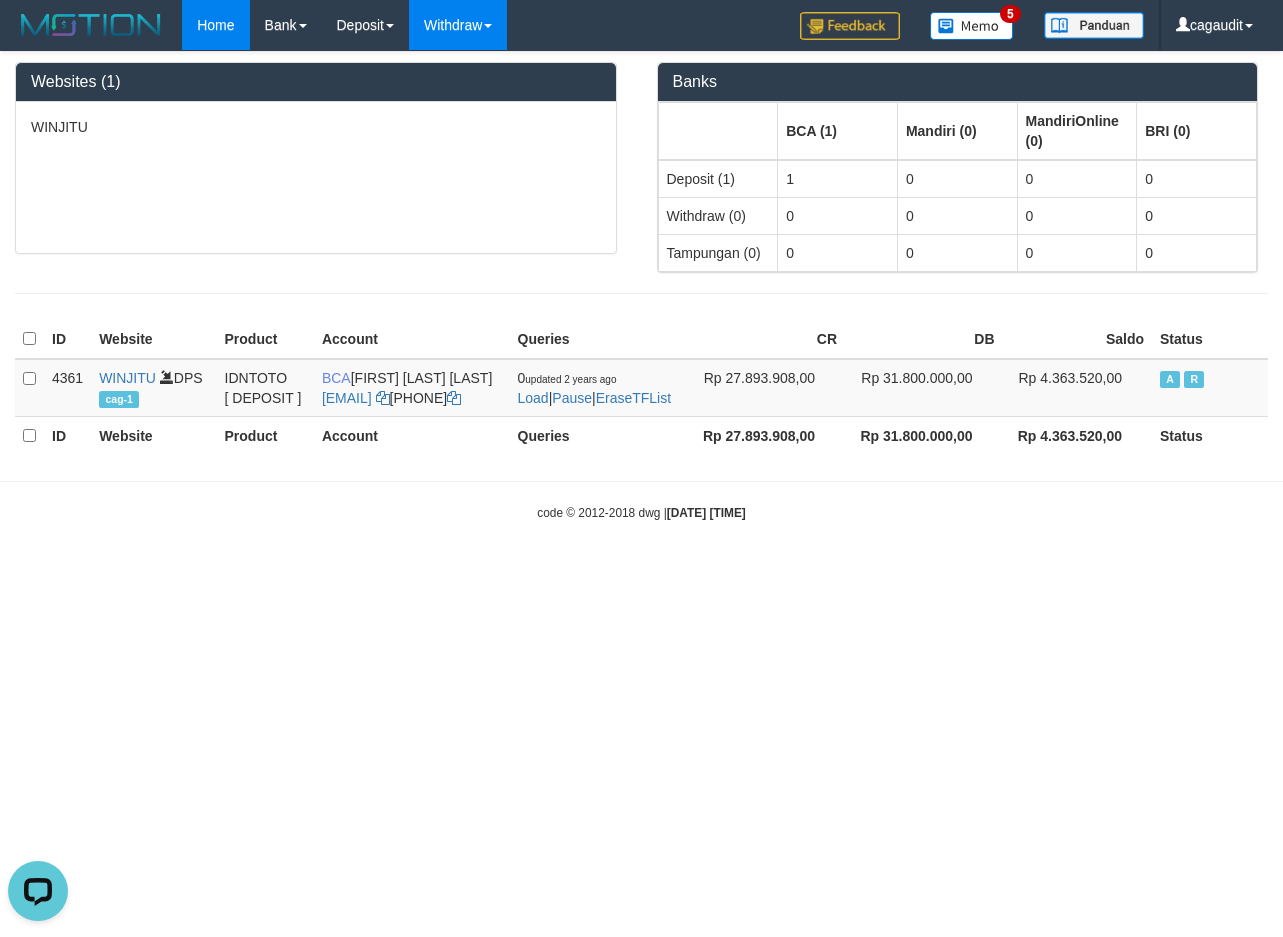scroll, scrollTop: 0, scrollLeft: 0, axis: both 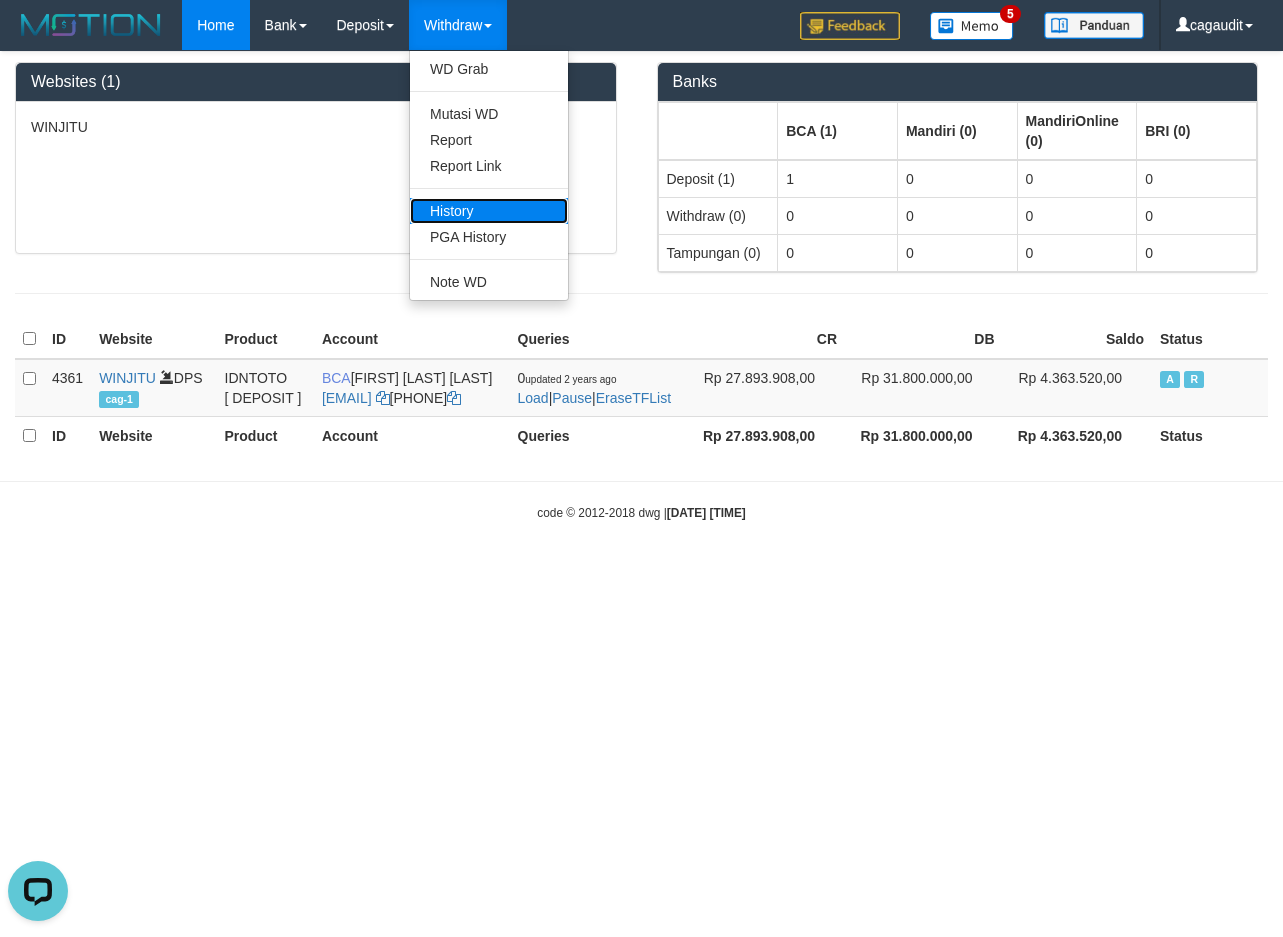 click on "History" at bounding box center (489, 211) 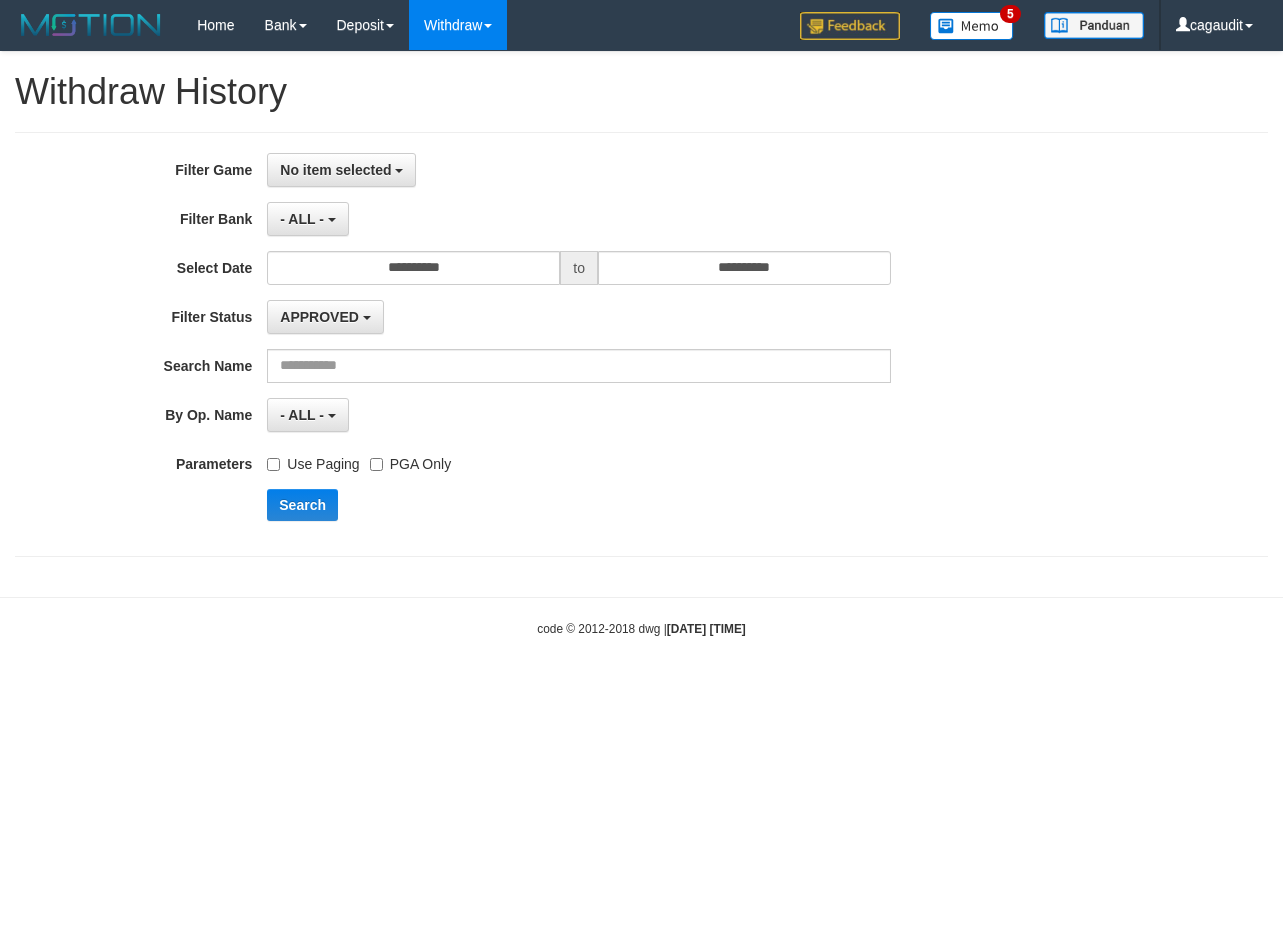 scroll, scrollTop: 0, scrollLeft: 0, axis: both 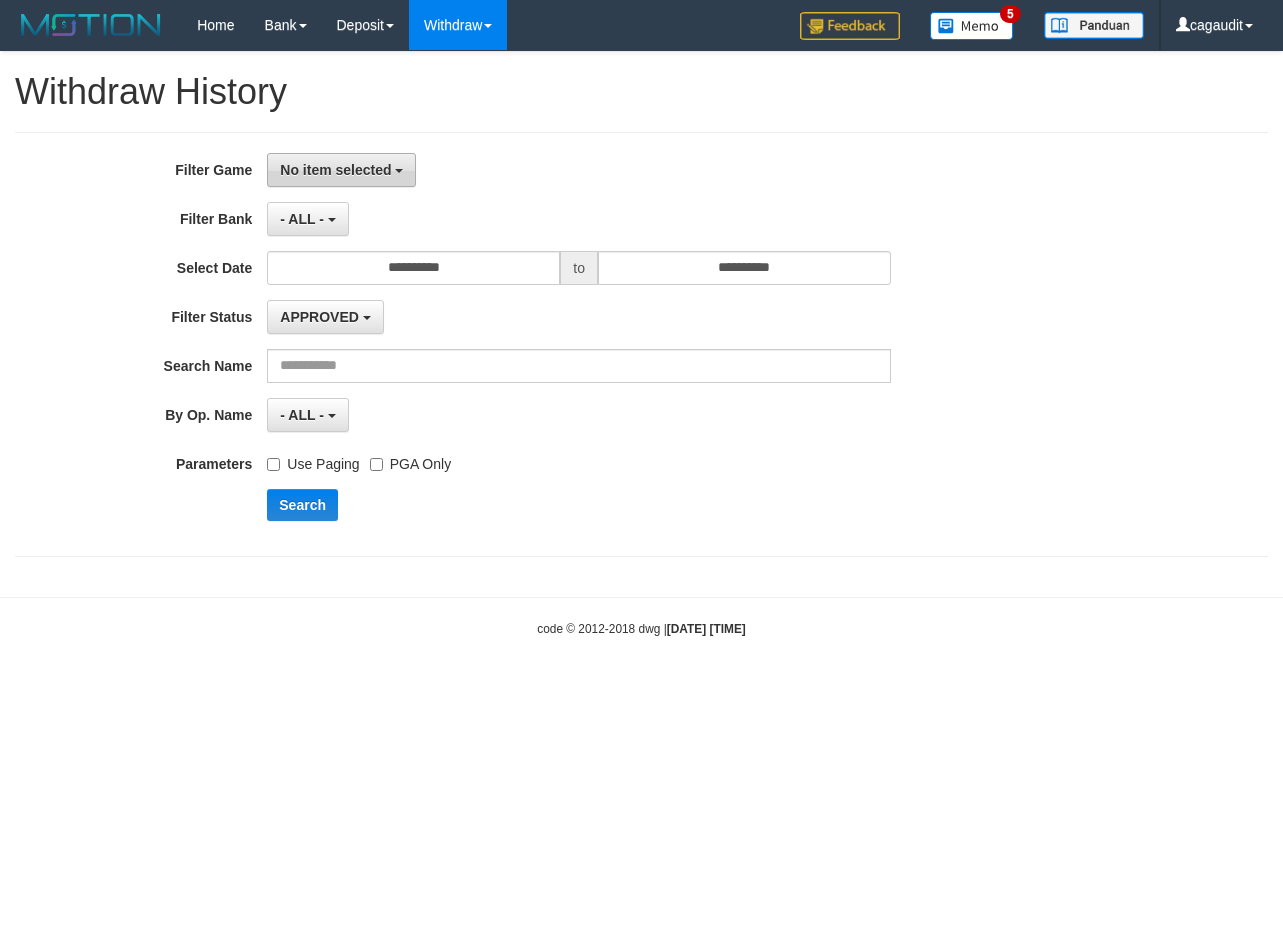click on "No item selected" at bounding box center [341, 170] 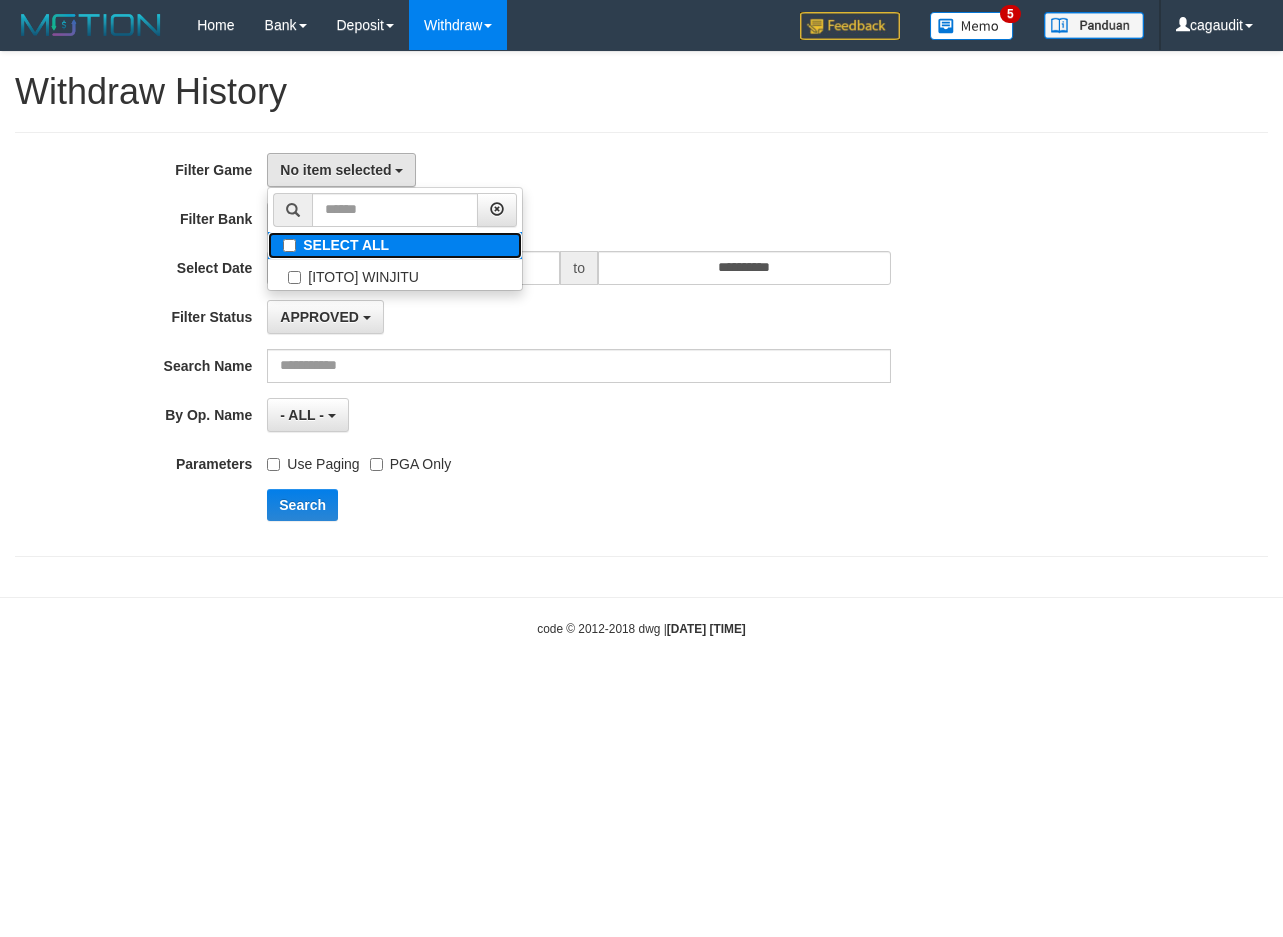 click on "SELECT ALL" at bounding box center [395, 245] 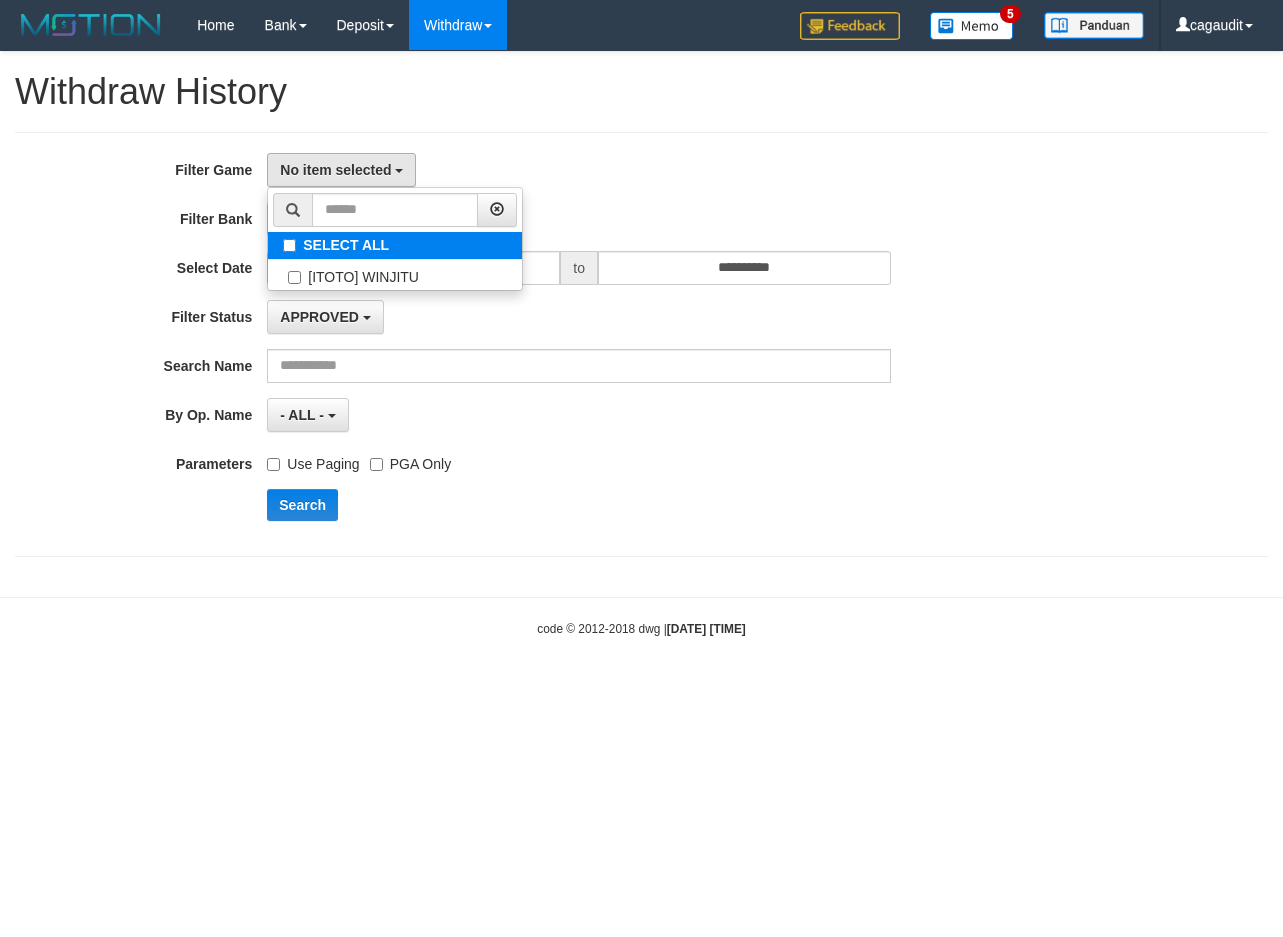 select on "****" 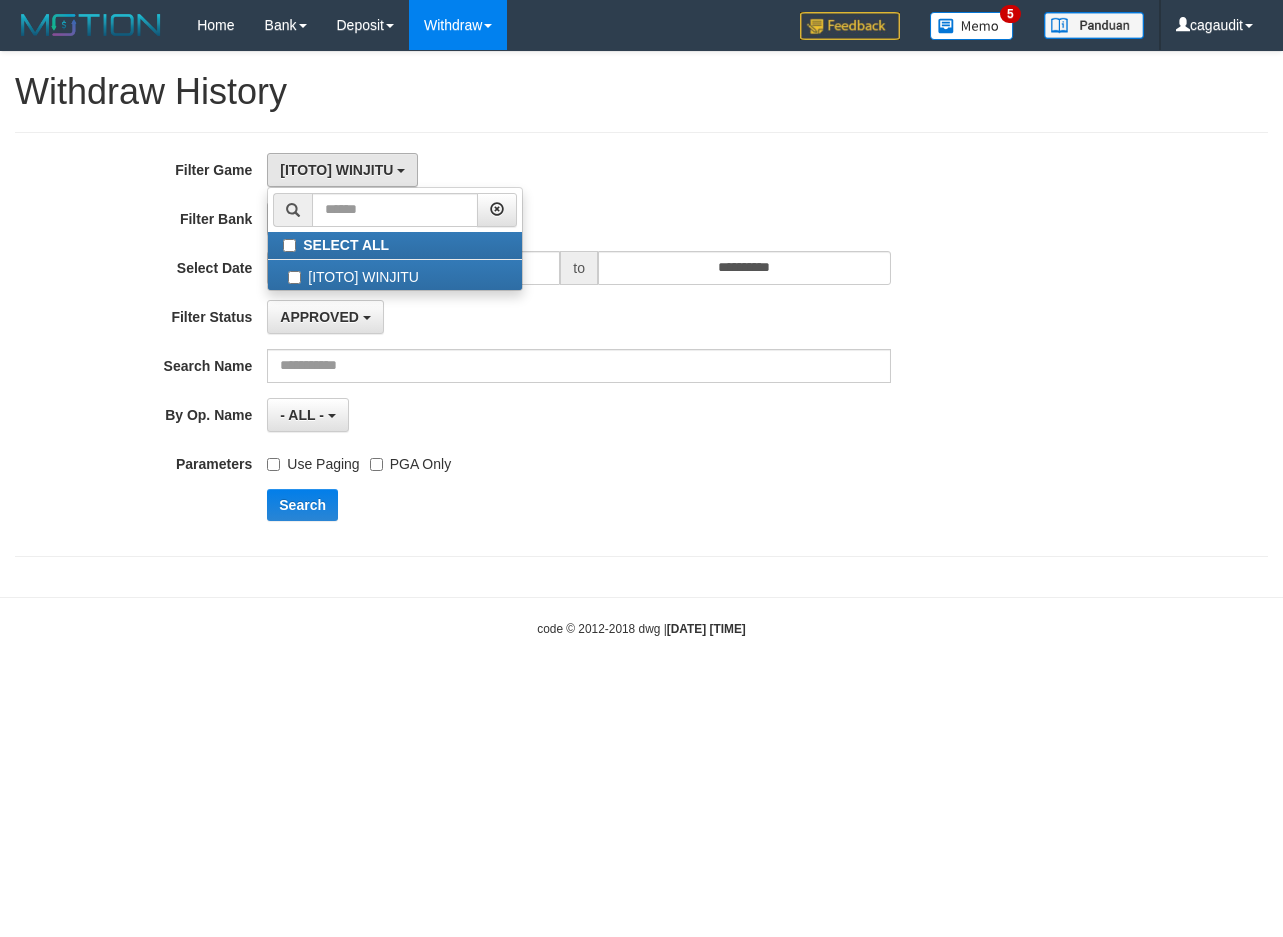click on "**********" at bounding box center (641, 314) 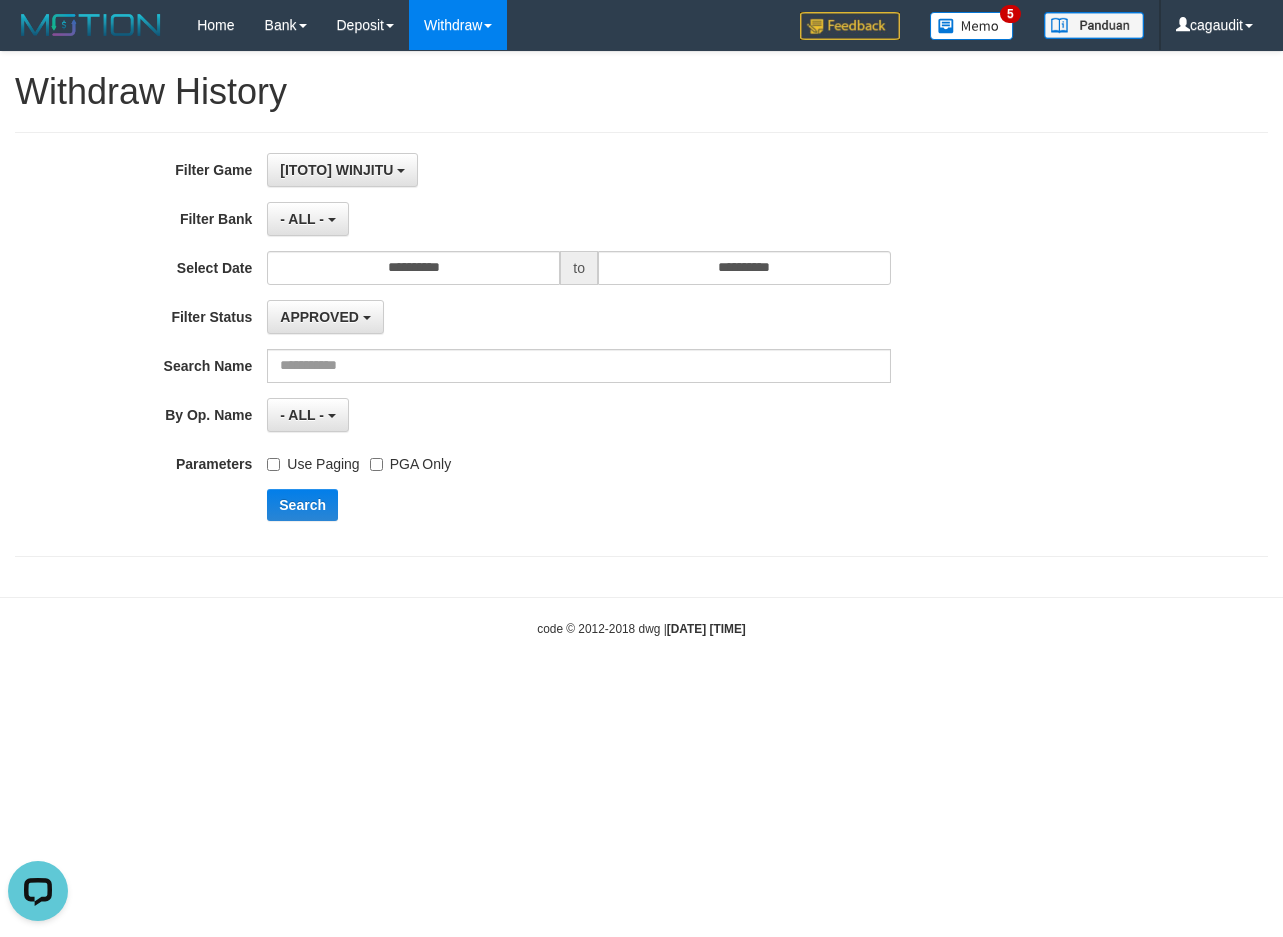 scroll, scrollTop: 0, scrollLeft: 0, axis: both 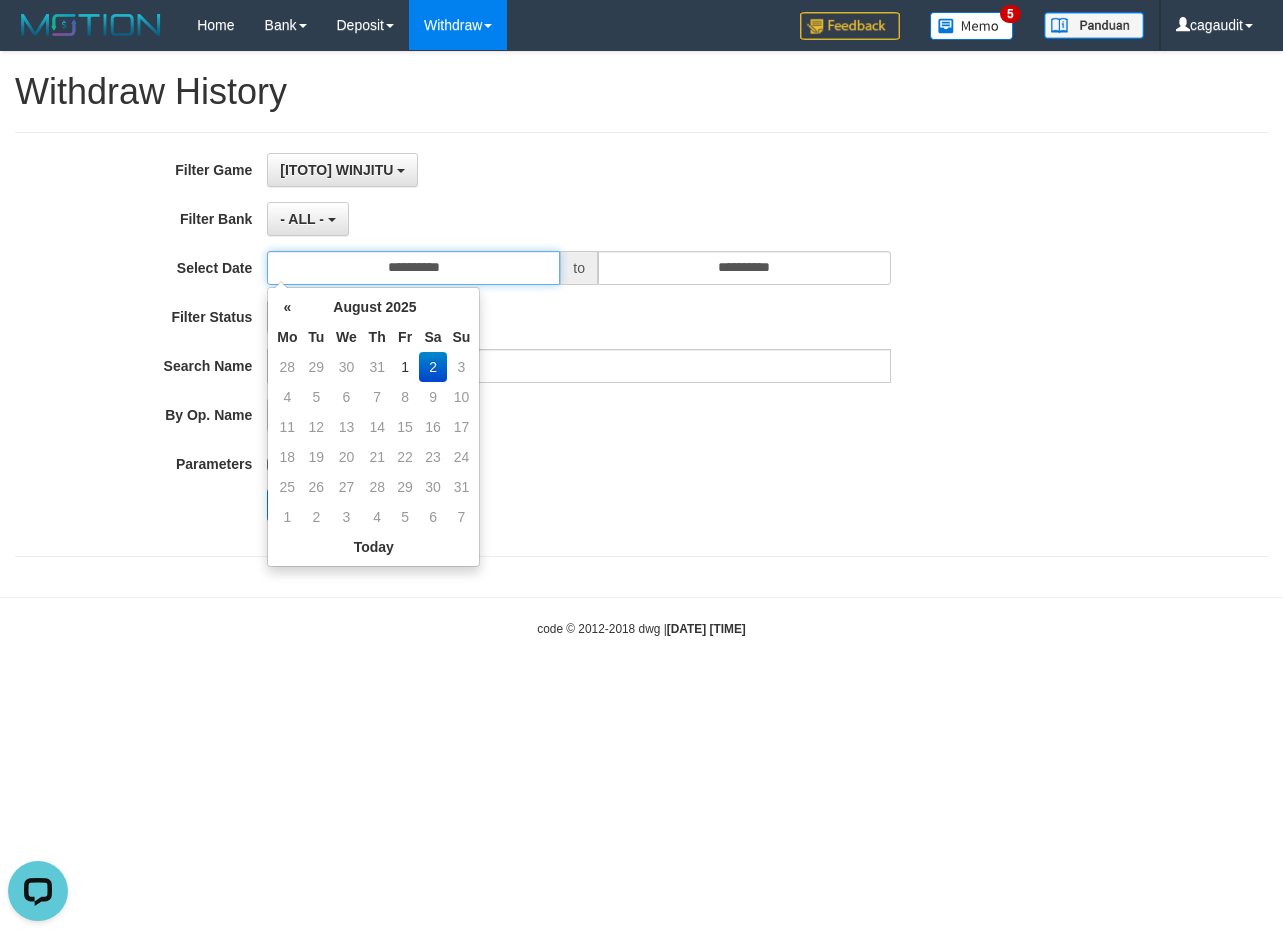 click on "**********" at bounding box center (413, 268) 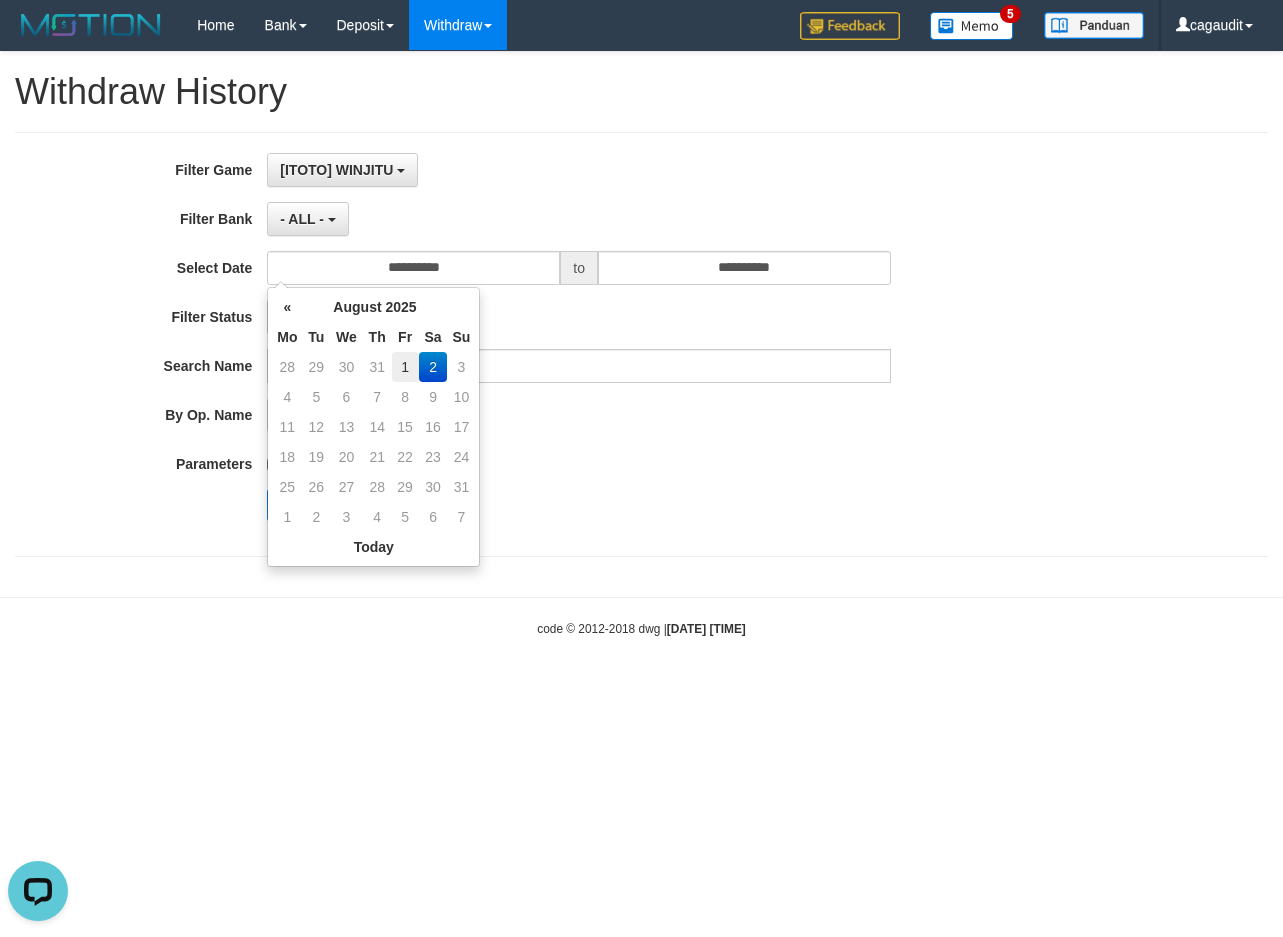 click on "1" at bounding box center (405, 367) 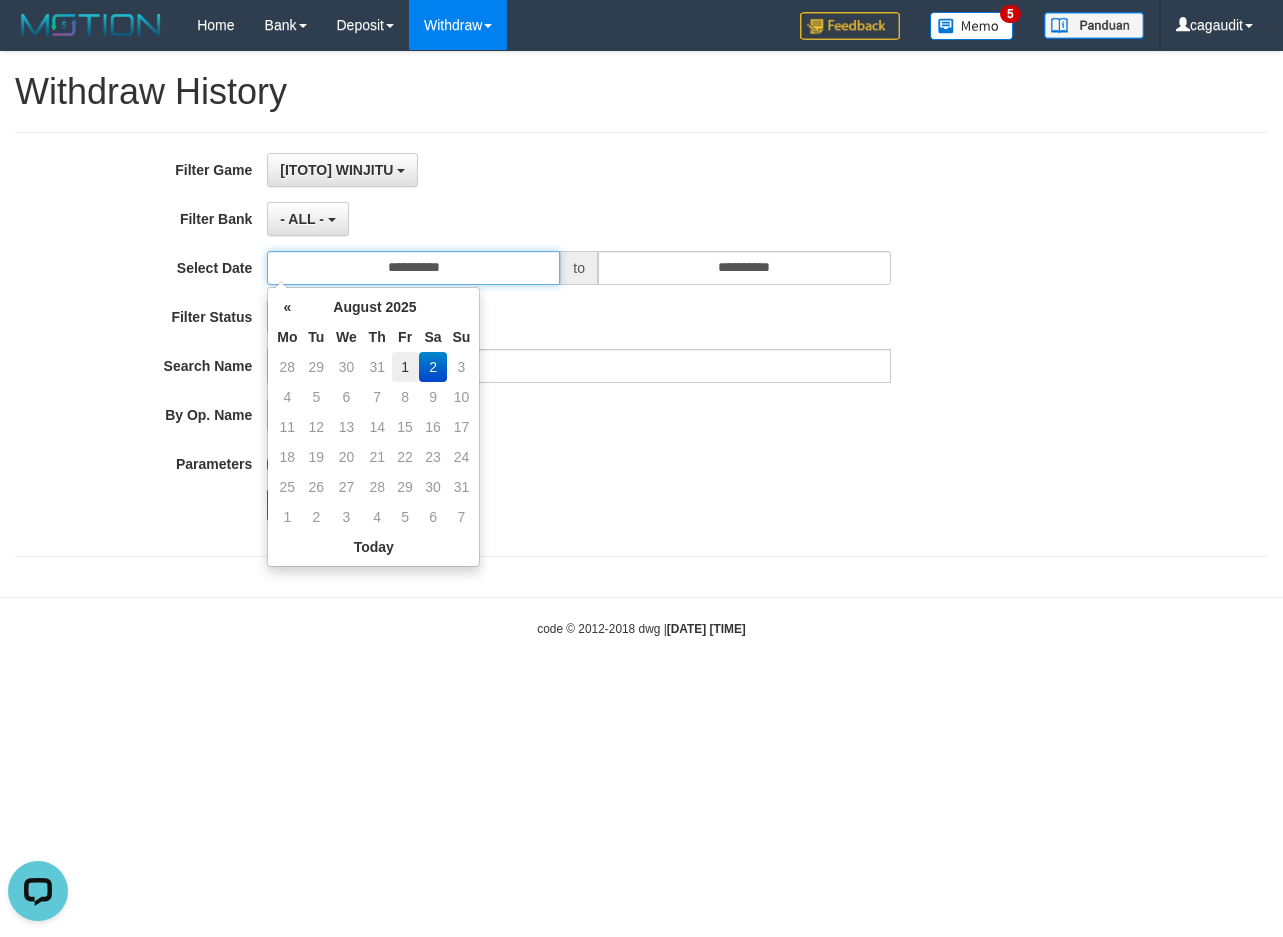 type on "**********" 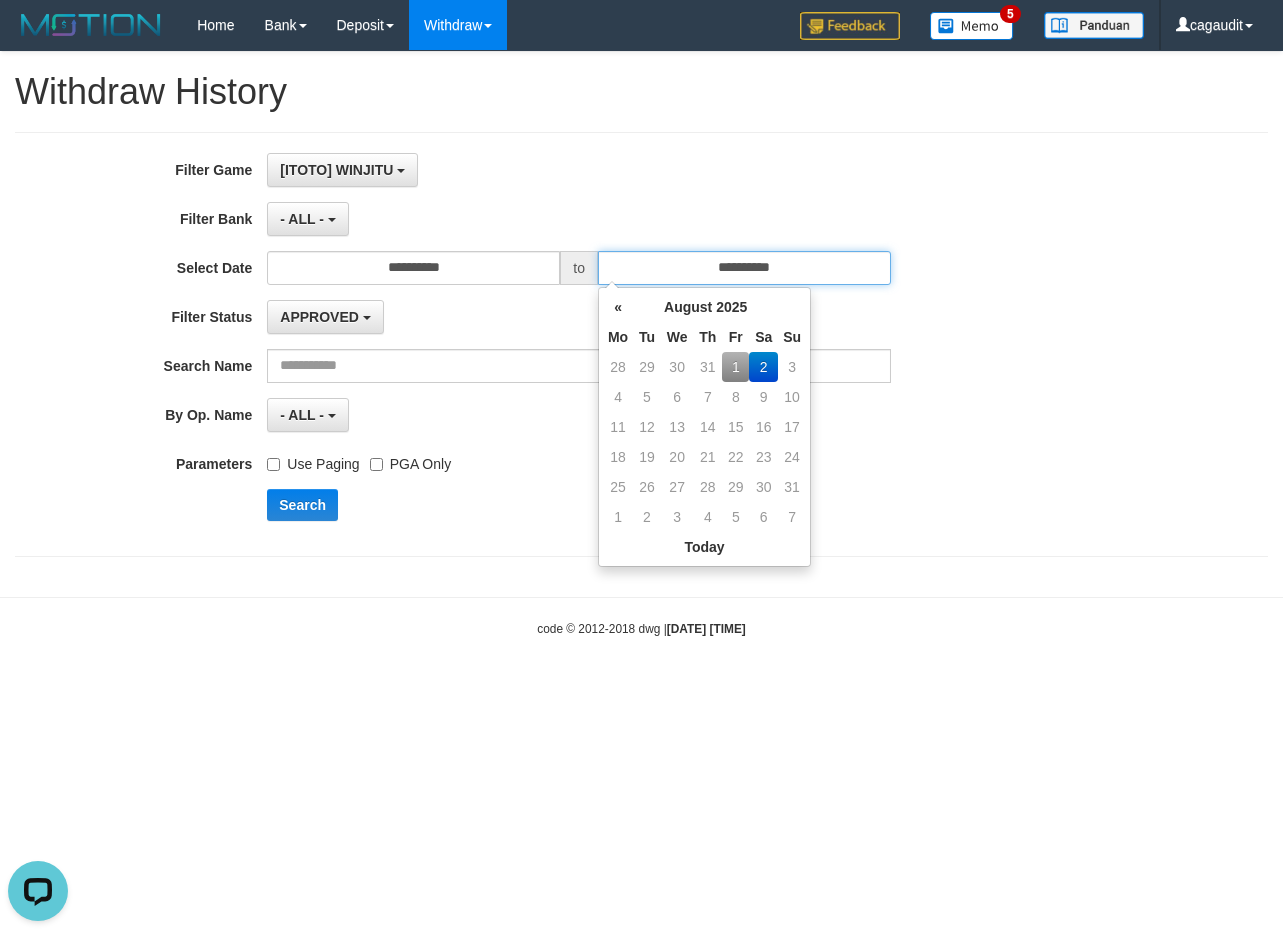 click on "**********" at bounding box center (744, 268) 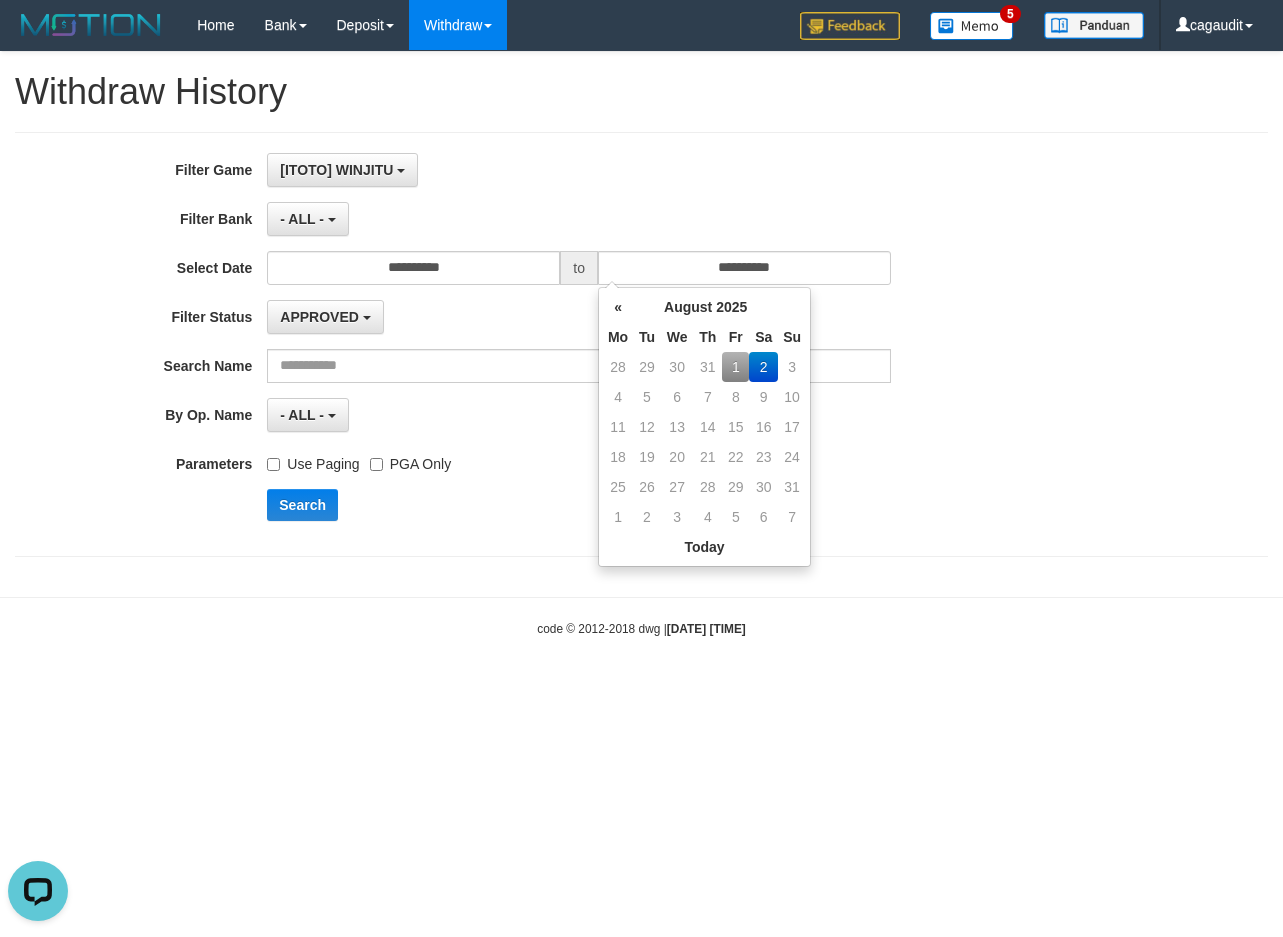 click on "1" at bounding box center (735, 367) 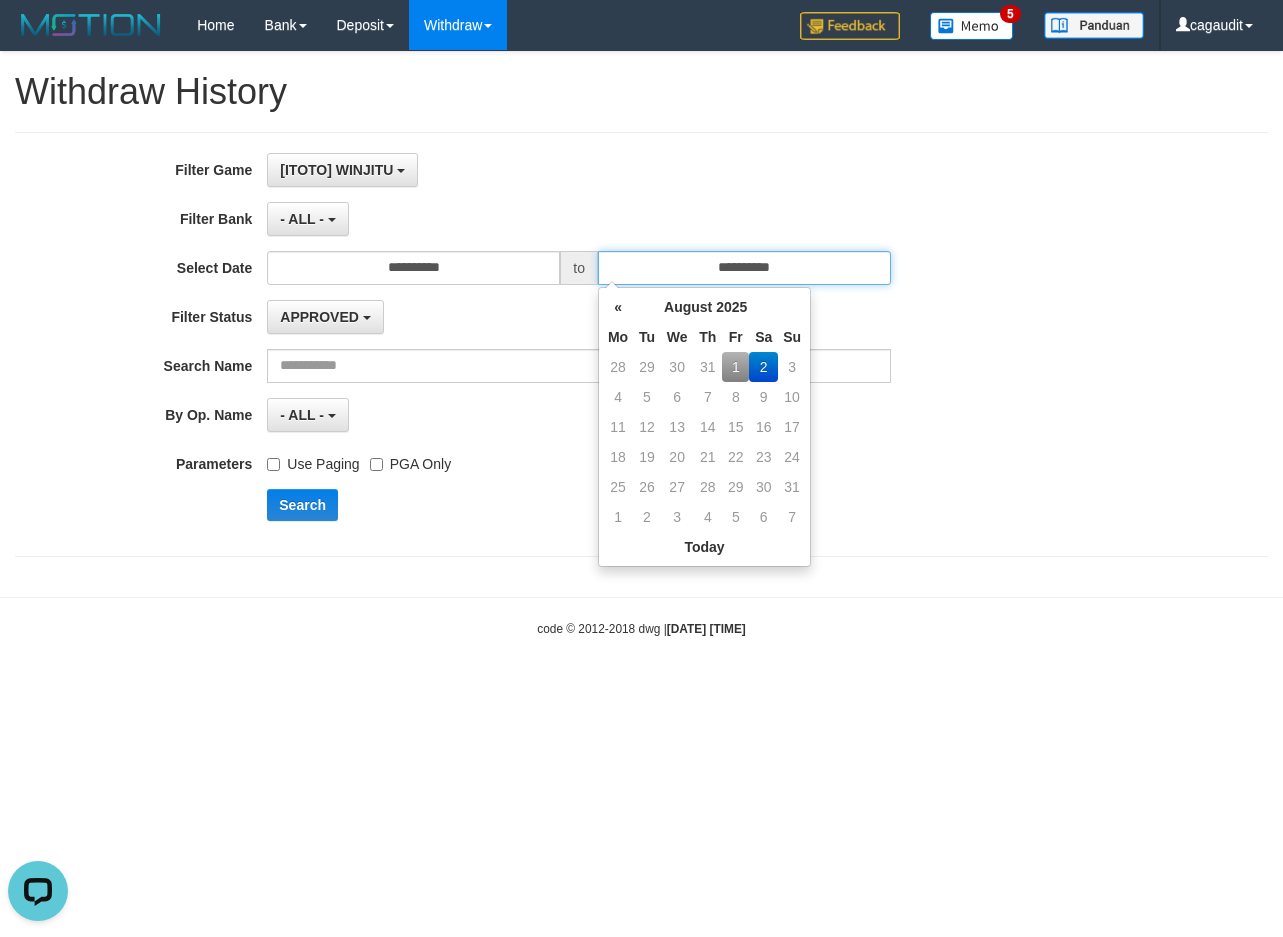 type on "**********" 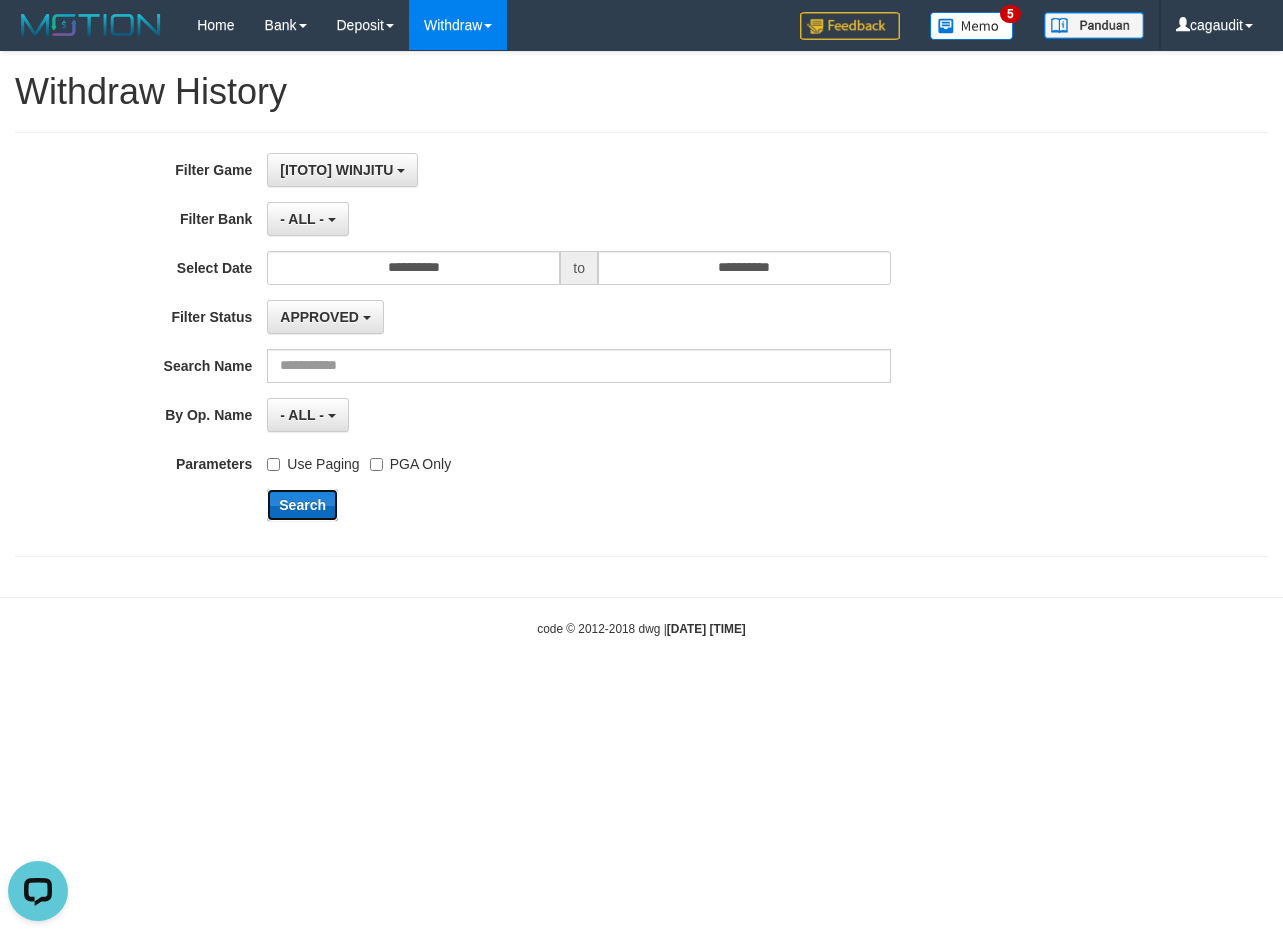 click on "Search" at bounding box center [302, 505] 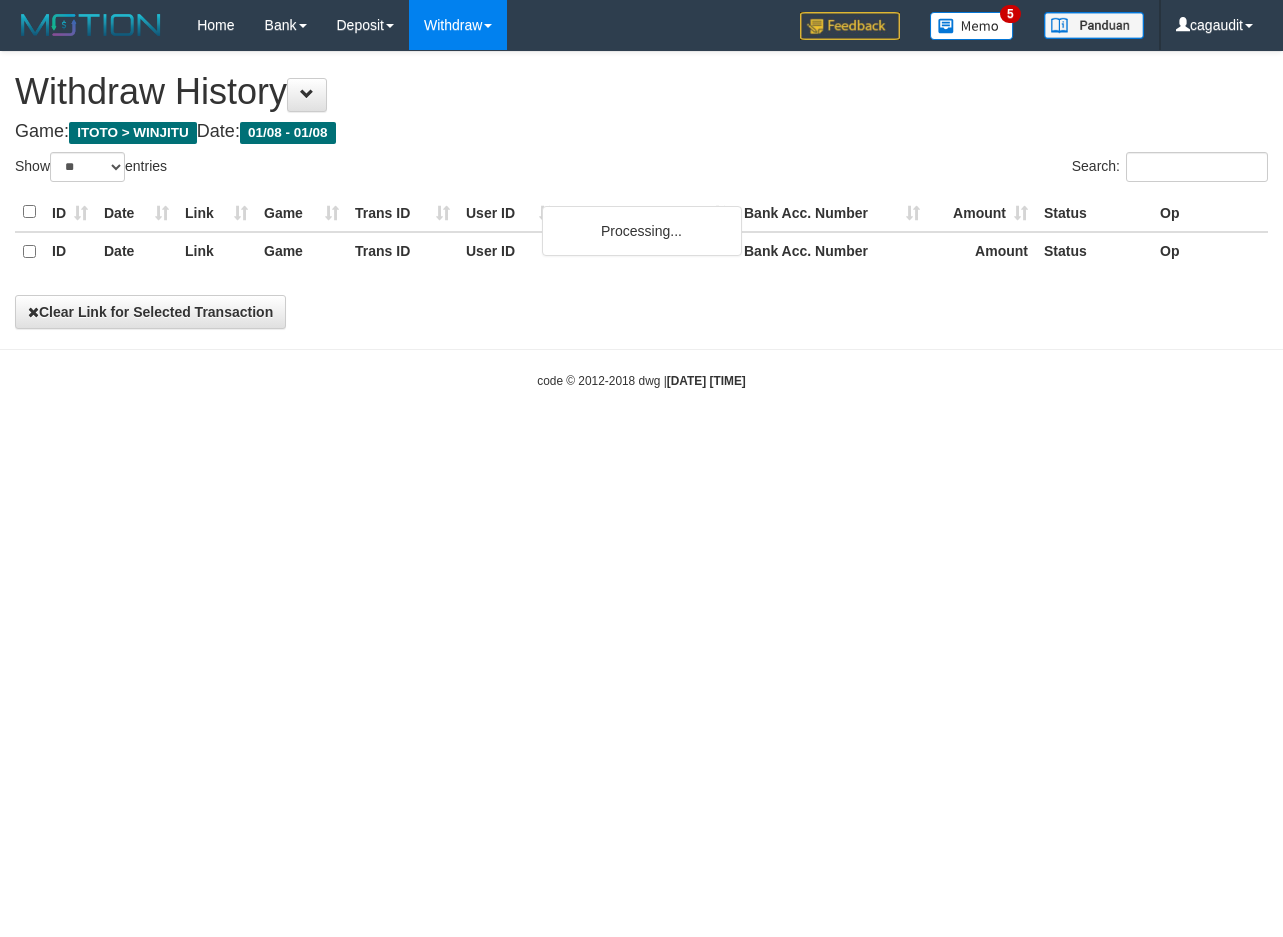 select on "**" 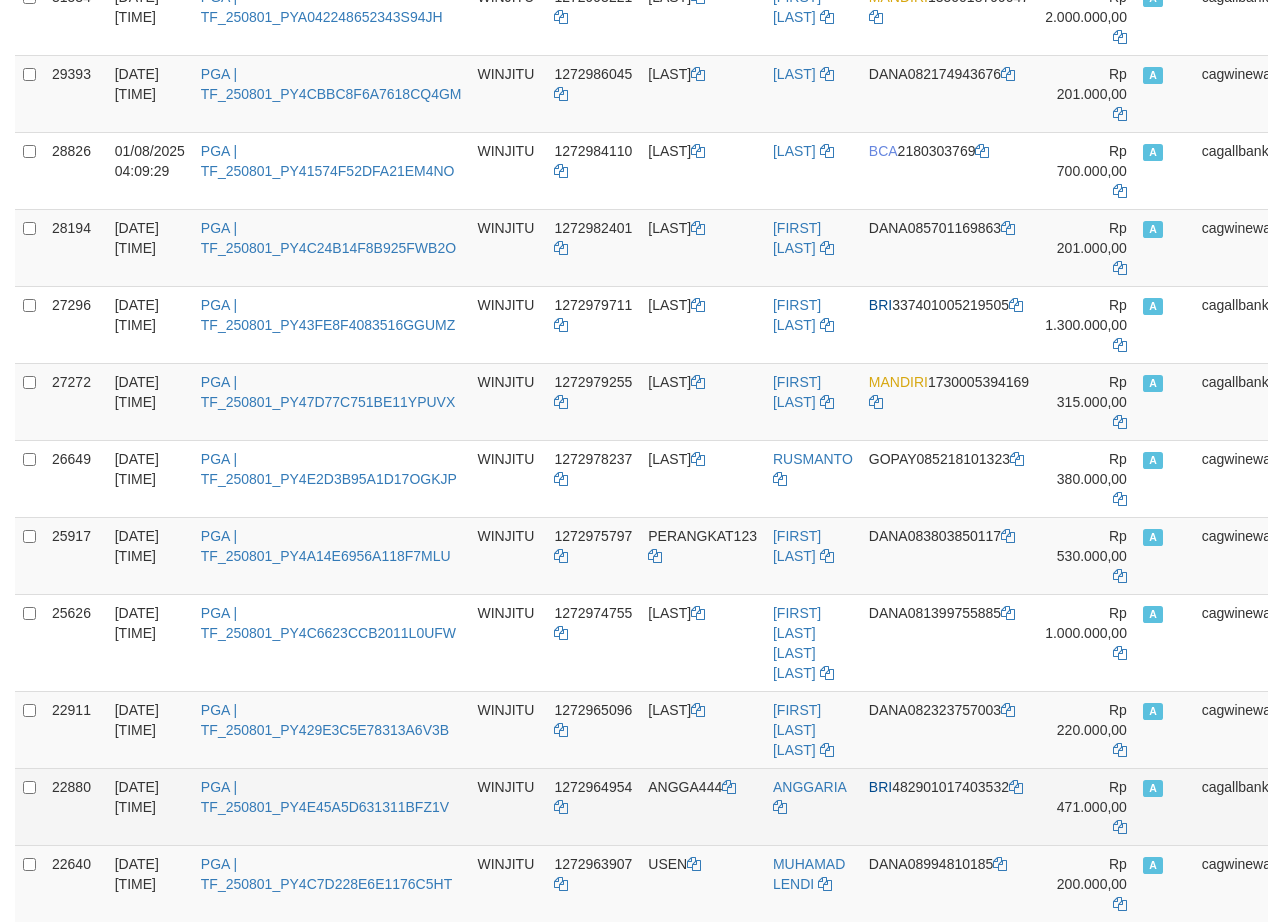 scroll, scrollTop: 3109, scrollLeft: 0, axis: vertical 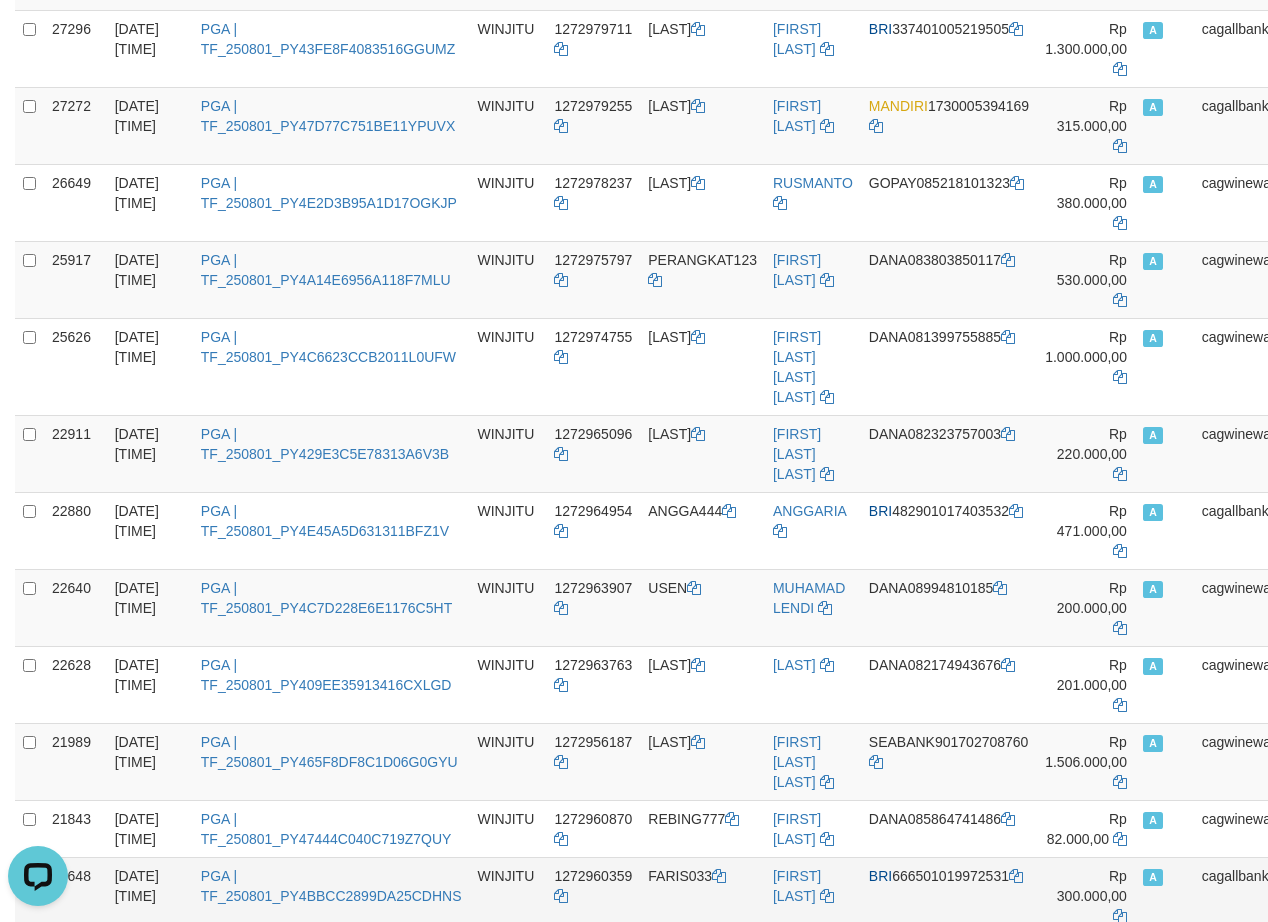 click on "[FIRST] [LAST]" at bounding box center [813, 895] 